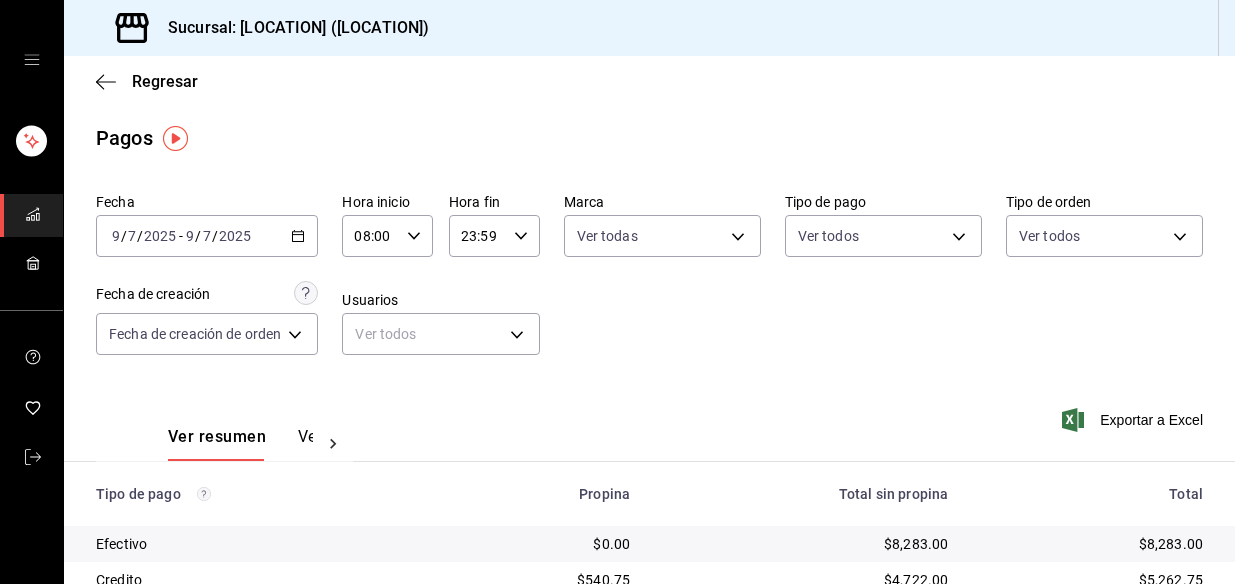 scroll, scrollTop: 0, scrollLeft: 0, axis: both 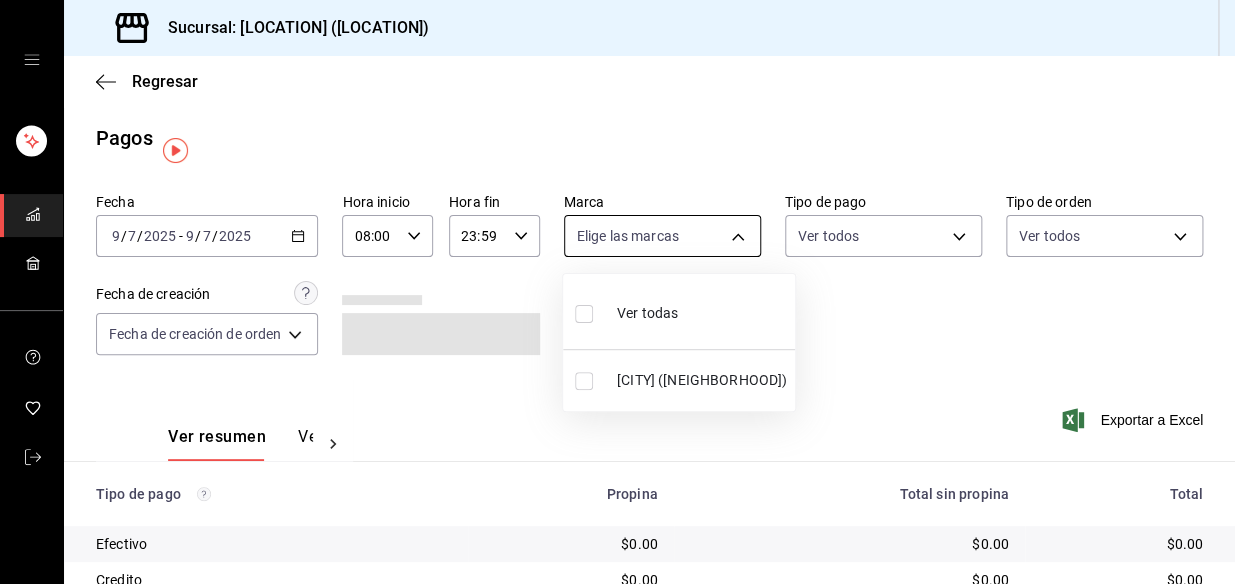 click on "Sucursal: Mochomos (Metepec) Regresar Pagos Fecha 2025-07-09 9 / 7 / 2025 - 2025-07-09 9 / 7 / 2025 Hora inicio 08:00 Hora inicio Hora fin 23:59 Hora fin Marca Elige las marcas Tipo de pago Ver todos Tipo de orden Ver todos Fecha de creación   Fecha de creación de orden ORDER Ver resumen Ver pagos Exportar a Excel Tipo de pago   Propina Total sin propina Total Efectivo $0.00 $0.00 $0.00 Credito $0.00 $0.00 $0.00 AMEX $0.00 $0.00 $0.00 Transferencia $0.00 $0.00 $0.00 CxC Empleados $0.00 $0.00 $0.00 CxC Clientes $0.00 $0.00 $0.00 Debito $0.00 $0.00 $0.00 USD $0.00 $0.00 $0.00 Rappi $0.00 $0.00 $0.00 Total $0.00 $0.00 $0.00 GANA 1 MES GRATIS EN TU SUSCRIPCIÓN AQUÍ ¿Recuerdas cómo empezó tu restaurante?
Hoy puedes ayudar a un colega a tener el mismo cambio que tú viviste.
Recomienda Parrot directamente desde tu Portal Administrador.
Es fácil y rápido.
🎁 Por cada restaurante que se una, ganas 1 mes gratis. Ver video tutorial Ir a video Visitar centro de ayuda ([PHONE]) Visitar centro de ayuda" at bounding box center (617, 292) 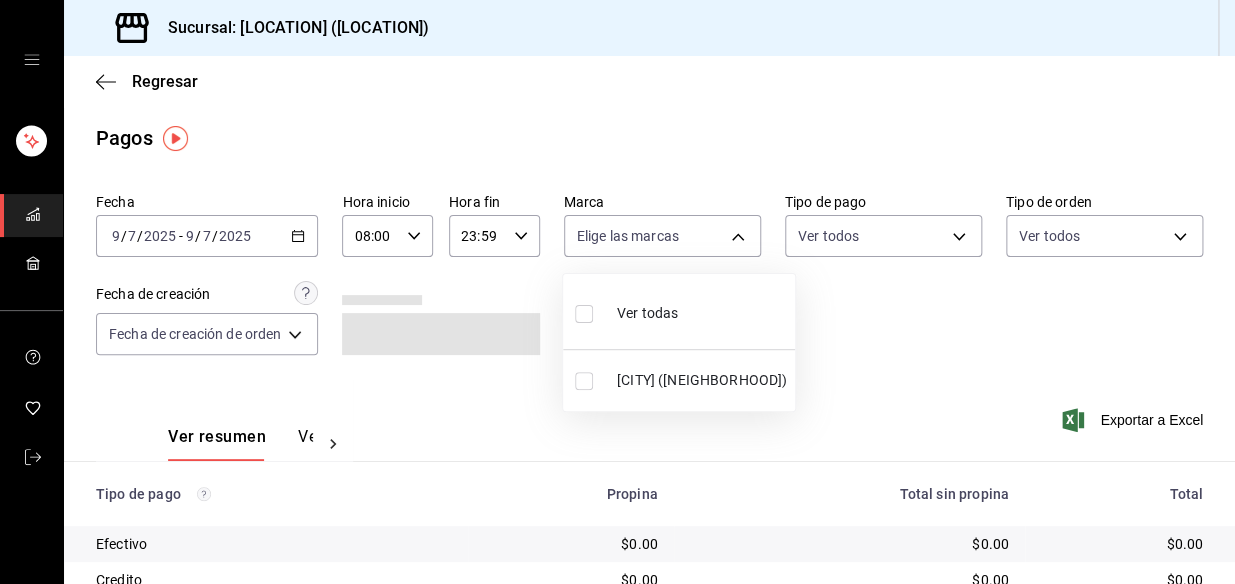click on "Ver todas" at bounding box center [626, 311] 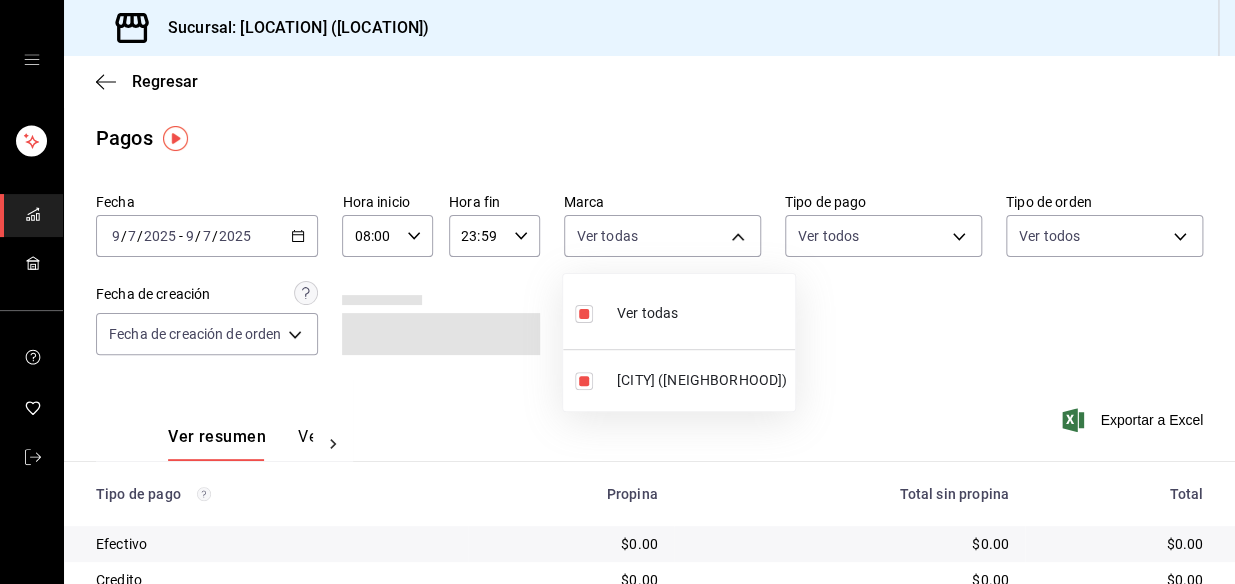click at bounding box center (617, 292) 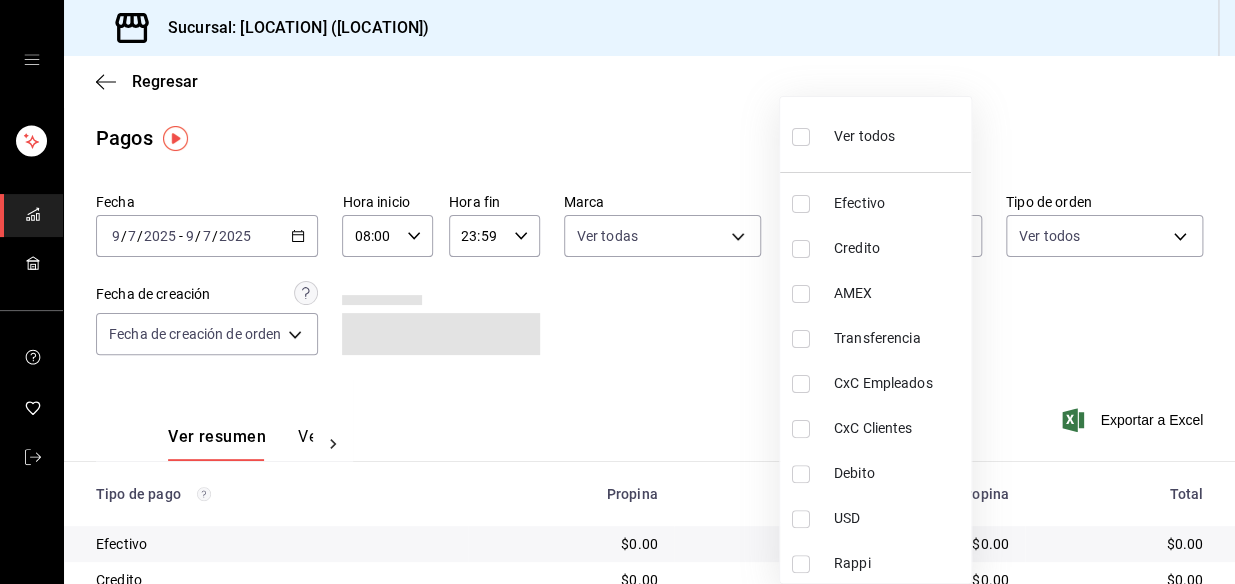 click on "Sucursal: Mochomos (Metepec) Regresar Pagos Fecha 2025-07-09 9 / 7 / 2025 - 2025-07-09 9 / 7 / 2025 Hora inicio 08:00 Hora inicio Hora fin 23:59 Hora fin Marca Ver todas 2365f74e-aa6b-4392-bdf2-72765591bddf Tipo de pago Ver todos Tipo de orden Ver todos Fecha de creación   Fecha de creación de orden ORDER Ver resumen Ver pagos Exportar a Excel Tipo de pago   Propina Total sin propina Total Efectivo $0.00 $0.00 $0.00 Credito $0.00 $0.00 $0.00 AMEX $0.00 $0.00 $0.00 Transferencia $0.00 $0.00 $0.00 CxC Empleados $0.00 $0.00 $0.00 CxC Clientes $0.00 $0.00 $0.00 Debito $0.00 $0.00 $0.00 USD $0.00 $0.00 $0.00 Rappi $0.00 $0.00 $0.00 Total $0.00 $0.00 $0.00 GANA 1 MES GRATIS EN TU SUSCRIPCIÓN AQUÍ ¿Recuerdas cómo empezó tu restaurante?
Hoy puedes ayudar a un colega a tener el mismo cambio que tú viviste.
Recomienda Parrot directamente desde tu Portal Administrador.
Es fácil y rápido.
🎁 Por cada restaurante que se una, ganas 1 mes gratis. Ver video tutorial Ir a video Visitar centro de ayuda Ver todos" at bounding box center [617, 292] 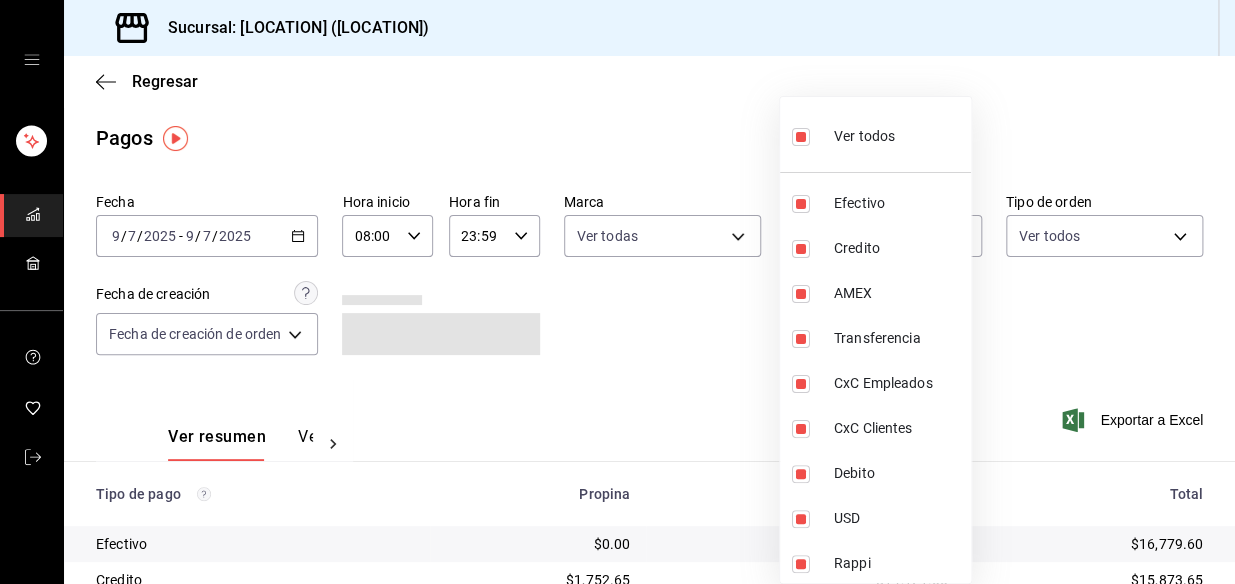 click at bounding box center (617, 292) 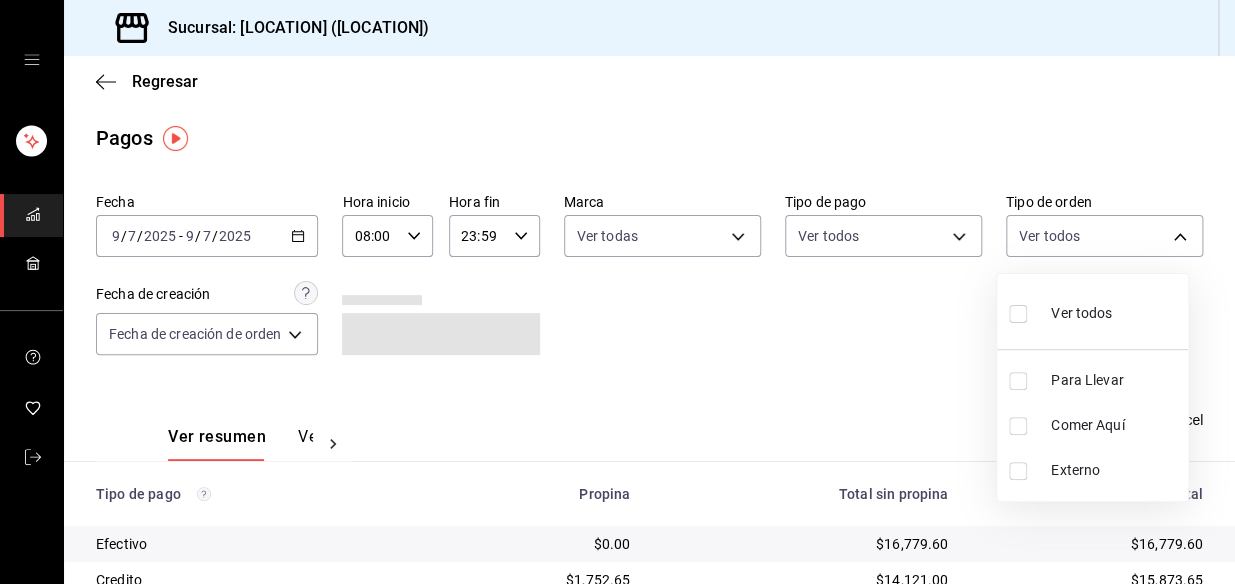 click on "Sucursal: [LOCATION] ([LOCATION]) Regresar Pagos Fecha [DATE] [DATE] - [DATE] [DATE] Hora inicio [TIME] Hora inicio Hora fin [TIME] Hora fin Marca Ver todas [UUID] Tipo de pago Ver todos [UUID],[UUID],[UUID],[UUID],[UUID],[UUID],[UUID],[UUID],[UUID] Tipo de orden Ver todos Fecha de creación   Fecha de creación de orden ORDER Ver resumen Ver pagos Exportar a Excel Tipo de pago   Propina Total sin propina Total Efectivo $0.00 $[PRICE] $[PRICE] Credito $[PRICE] $[PRICE] $[PRICE] AMEX $0.00 $0.00 $0.00 Transferencia $0.00 $0.00 $0.00 CxC Empleados $0.00 $0.00 $0.00 CxC Clientes $0.00 $0.00 $0.00 USD $0.00 $0.00 $0.00 Rappi $0.00 $0.00 $0.00 Total $[PRICE]" at bounding box center (617, 292) 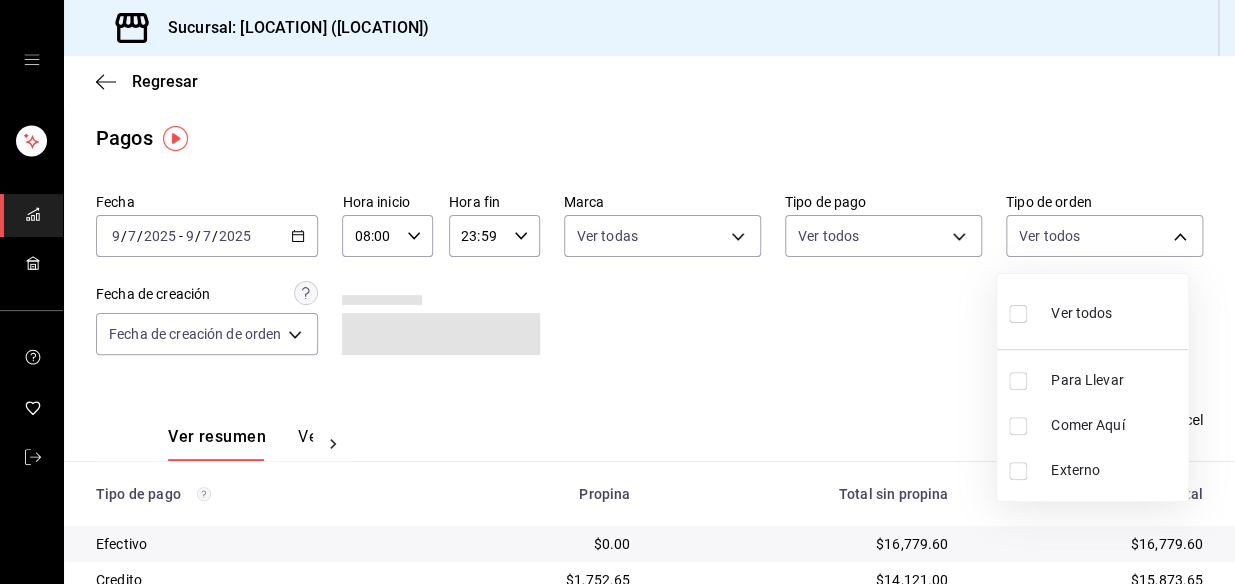 click at bounding box center (1022, 313) 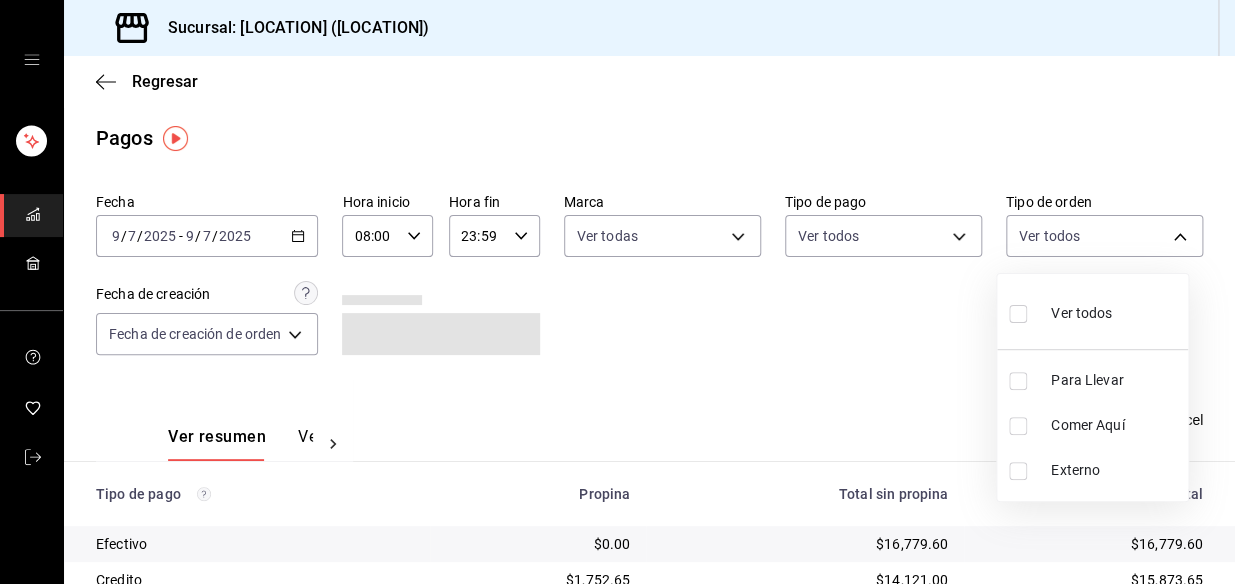 click at bounding box center [1018, 314] 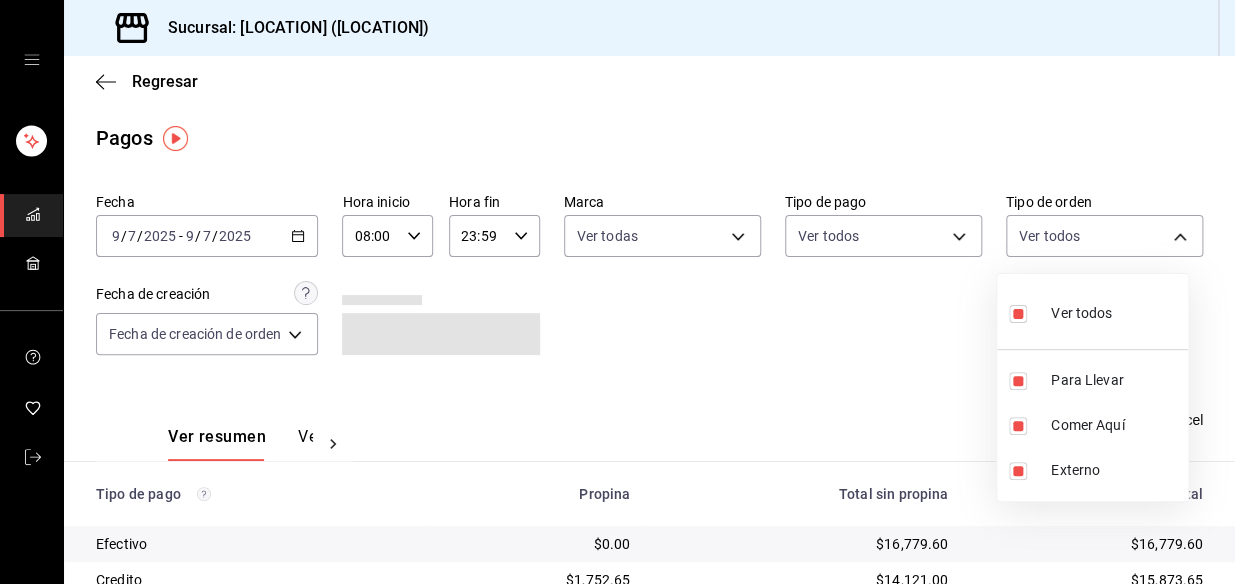 click at bounding box center [617, 292] 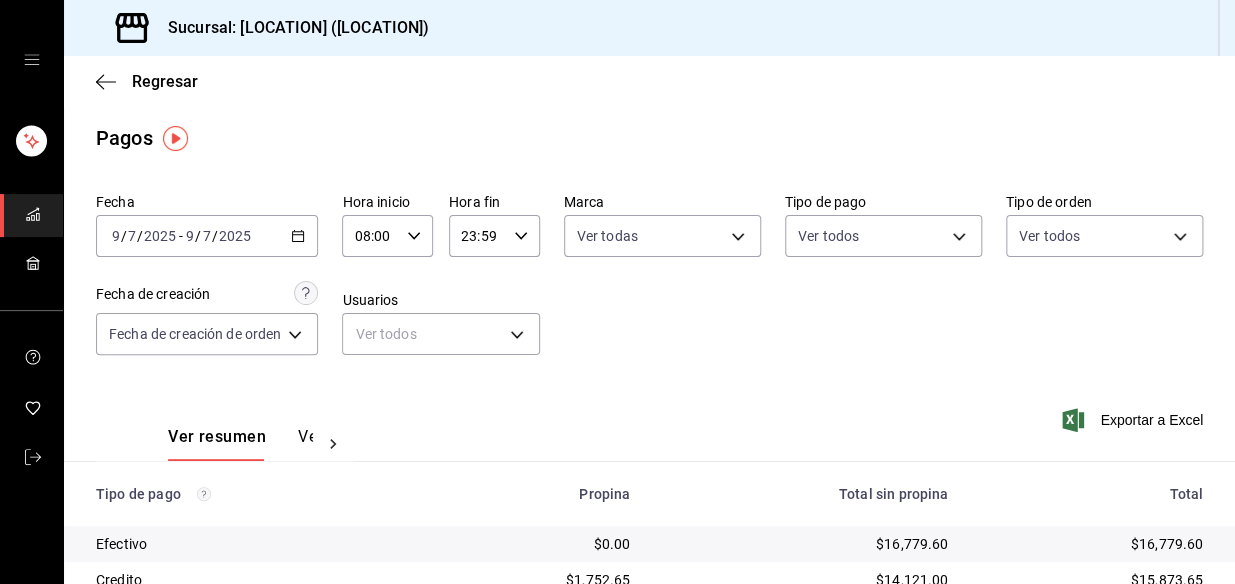 click on "Sucursal: [LOCATION] ([LOCATION]) Regresar Pagos Fecha [DATE] [DATE] - [DATE] [DATE] Hora inicio [TIME] Hora inicio Hora fin [TIME] Hora fin Marca Ver todas [UUID] Tipo de pago Ver todos [UUID],[UUID],[UUID],[UUID],[UUID],[UUID],[UUID],[UUID],[UUID] Tipo de orden Ver todos Fecha de creación   Fecha de creación de orden ORDER Ver resumen Ver pagos Exportar a Excel Tipo de pago   Propina Total sin propina Total Efectivo $0.00 $[PRICE] $[PRICE] Credito $[PRICE] $[PRICE] $[PRICE] AMEX $0.00 $0.00 $0.00 Transferencia $0.00 $0.00 $0.00 CxC Empleados $0.00 $0.00 $0.00 CxC Clientes $0.00 $0.00 $0.00 USD $0.00 $0.00 $0.00 Rappi $0.00 $0.00 $0.00 Total $[PRICE]" at bounding box center (617, 292) 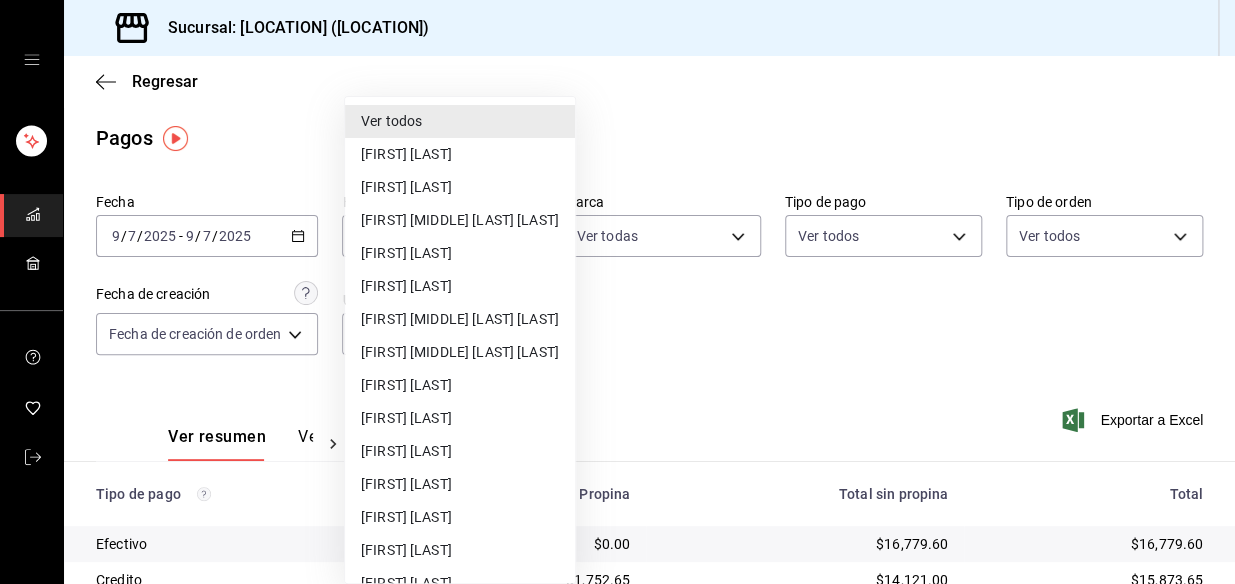 click on "Ver todos" at bounding box center [460, 121] 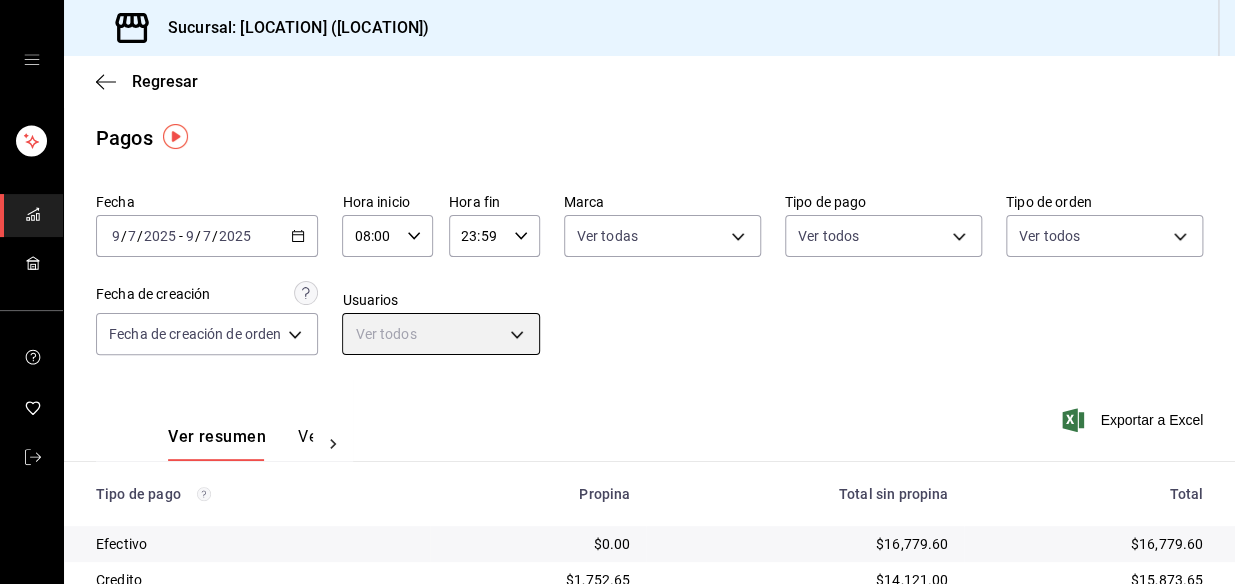 scroll, scrollTop: 90, scrollLeft: 0, axis: vertical 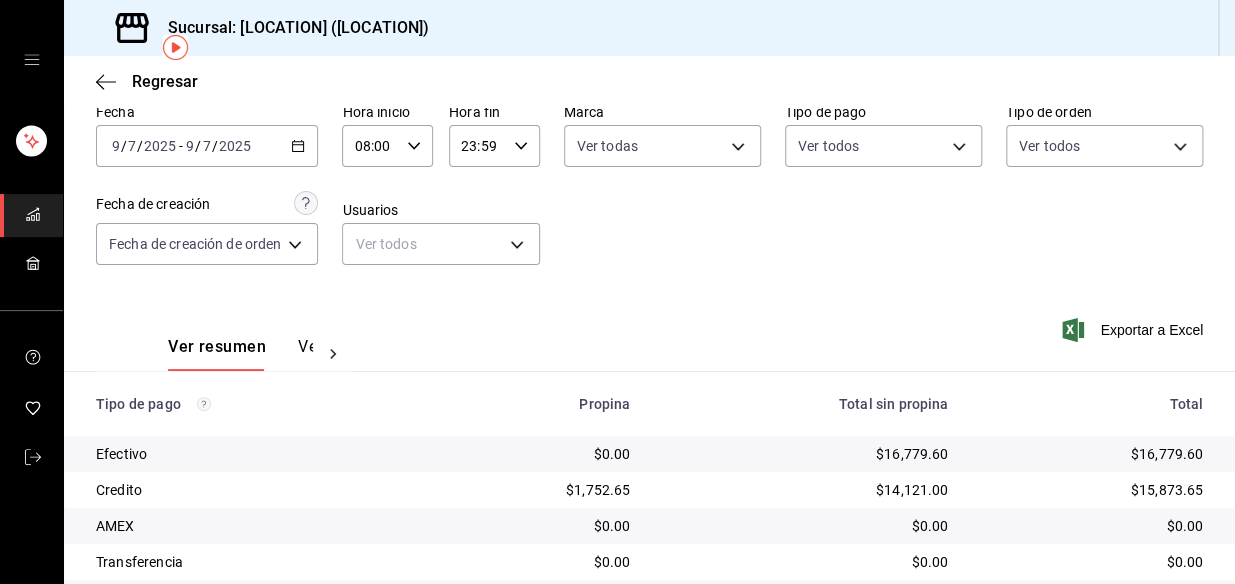 drag, startPoint x: 1113, startPoint y: 444, endPoint x: 1127, endPoint y: 446, distance: 14.142136 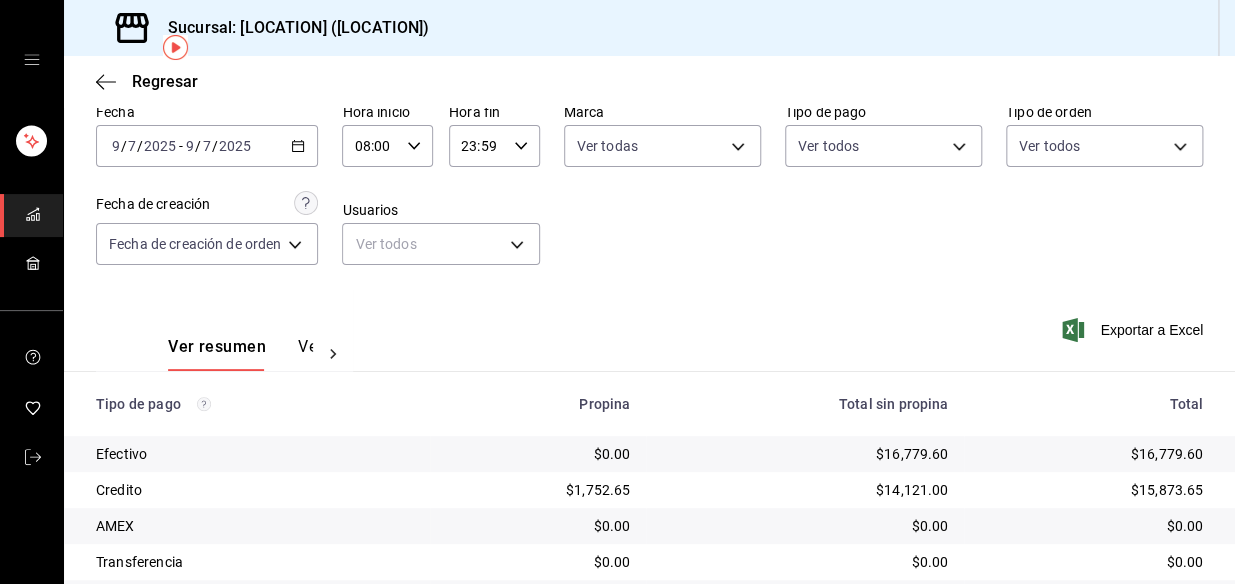 click on "$16,779.60" at bounding box center (1099, 454) 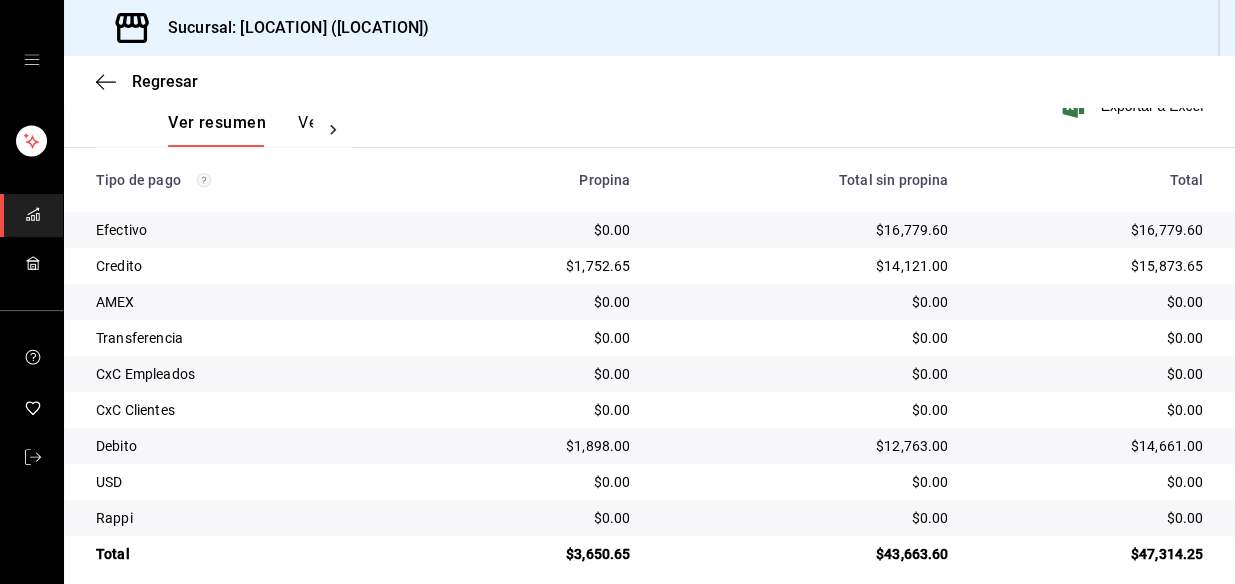 scroll, scrollTop: 335, scrollLeft: 0, axis: vertical 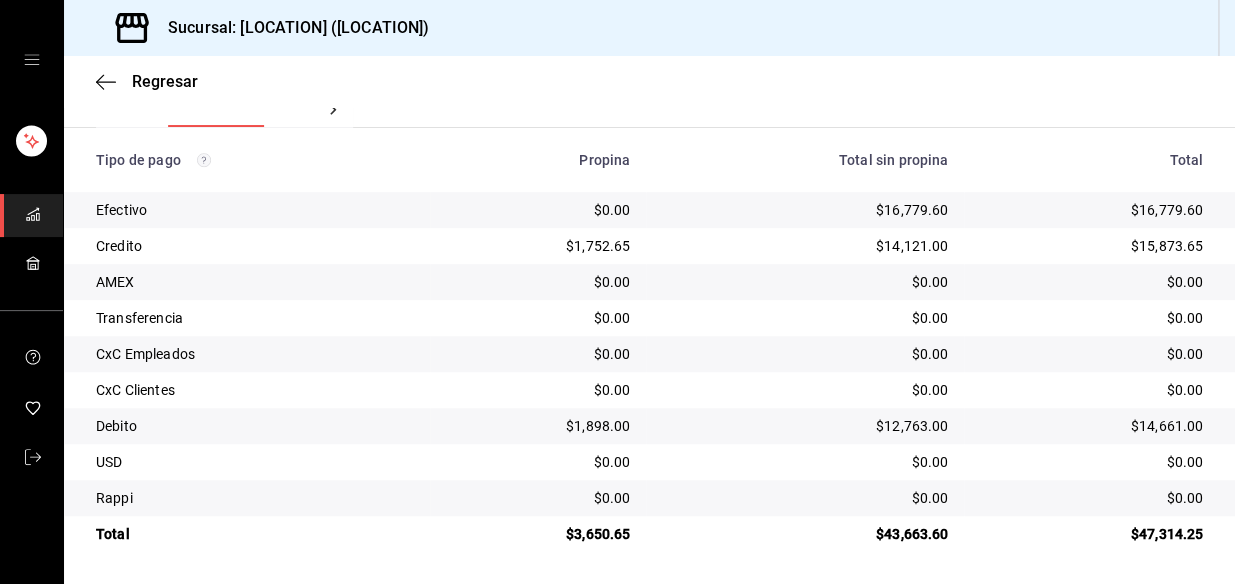 click on "$16,779.60" at bounding box center [1091, 210] 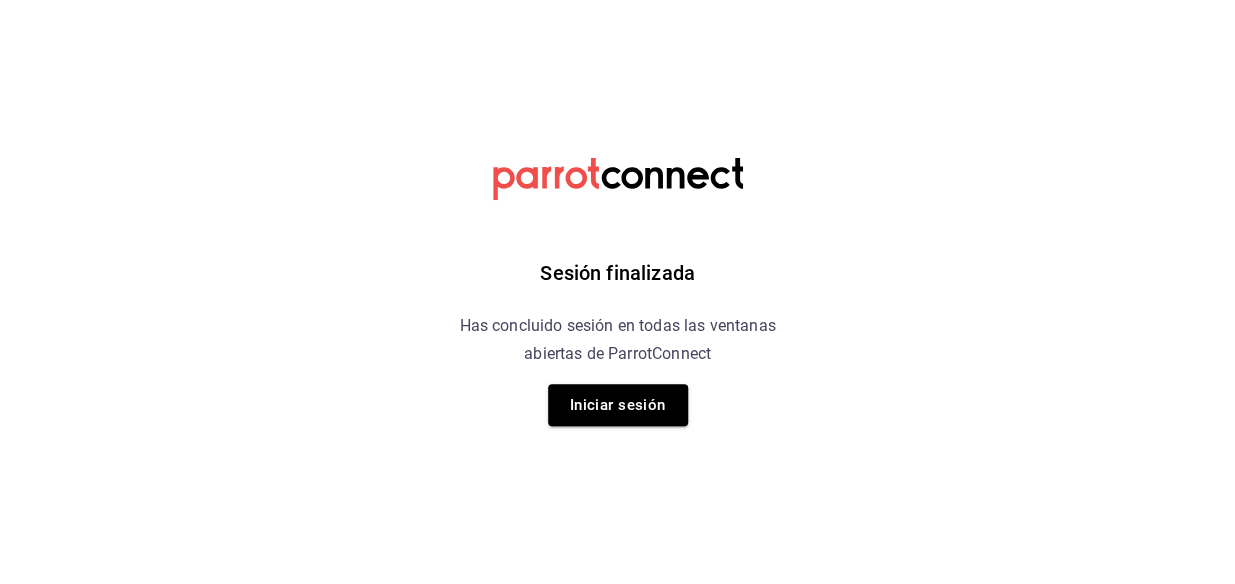 drag, startPoint x: 630, startPoint y: 392, endPoint x: 623, endPoint y: 377, distance: 16.552946 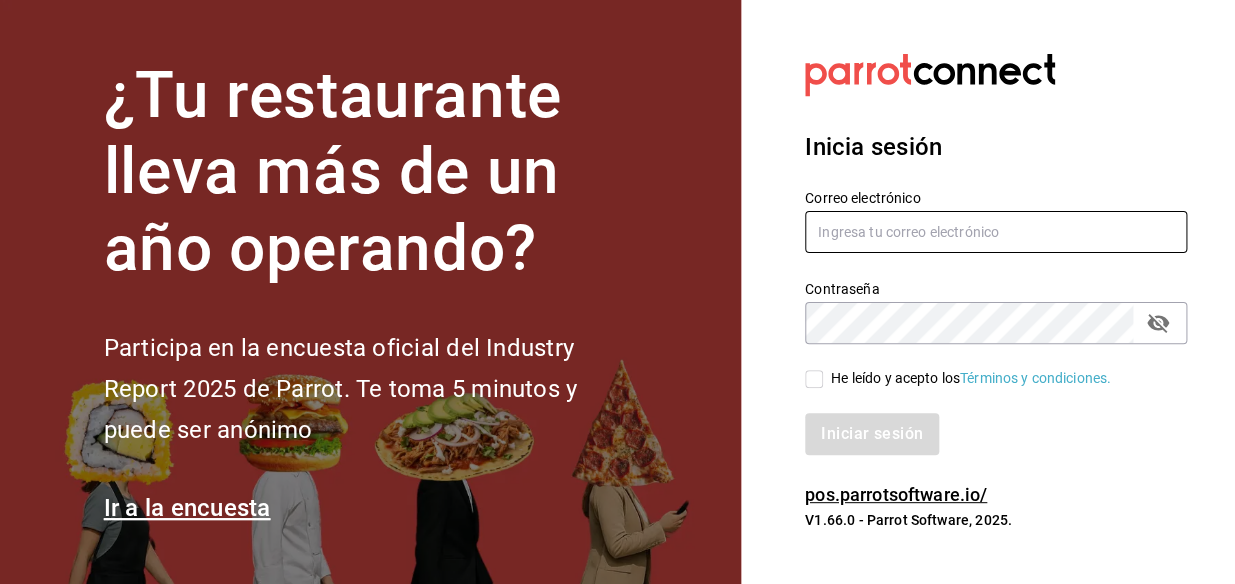 type on "[EMAIL]" 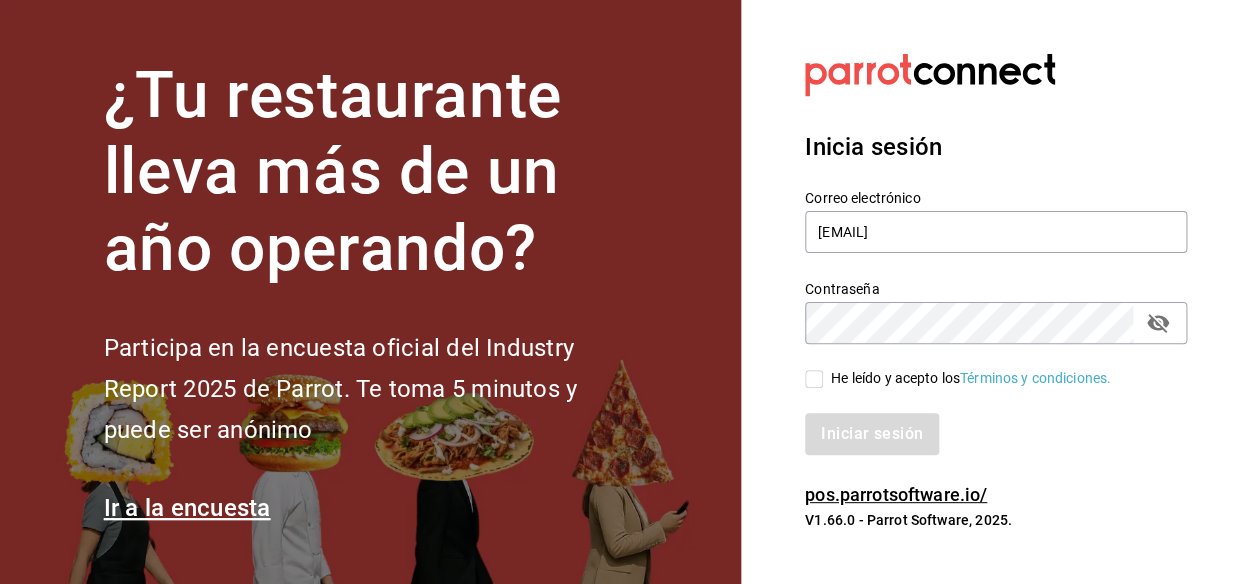 click on "He leído y acepto los  Términos y condiciones." at bounding box center (814, 379) 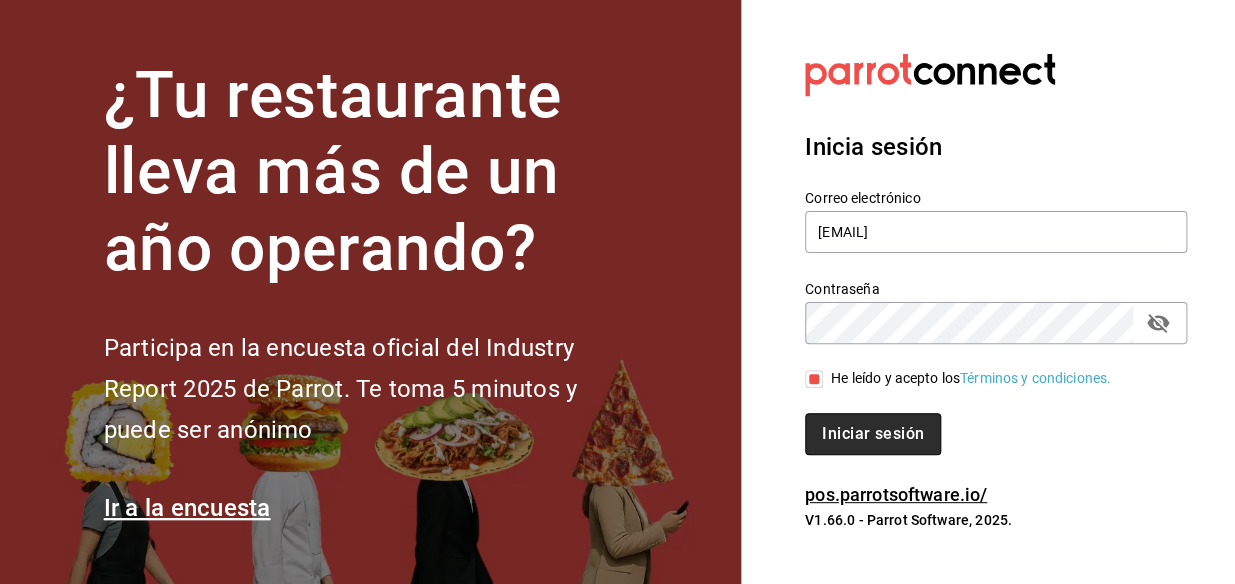 click on "Iniciar sesión" at bounding box center (873, 434) 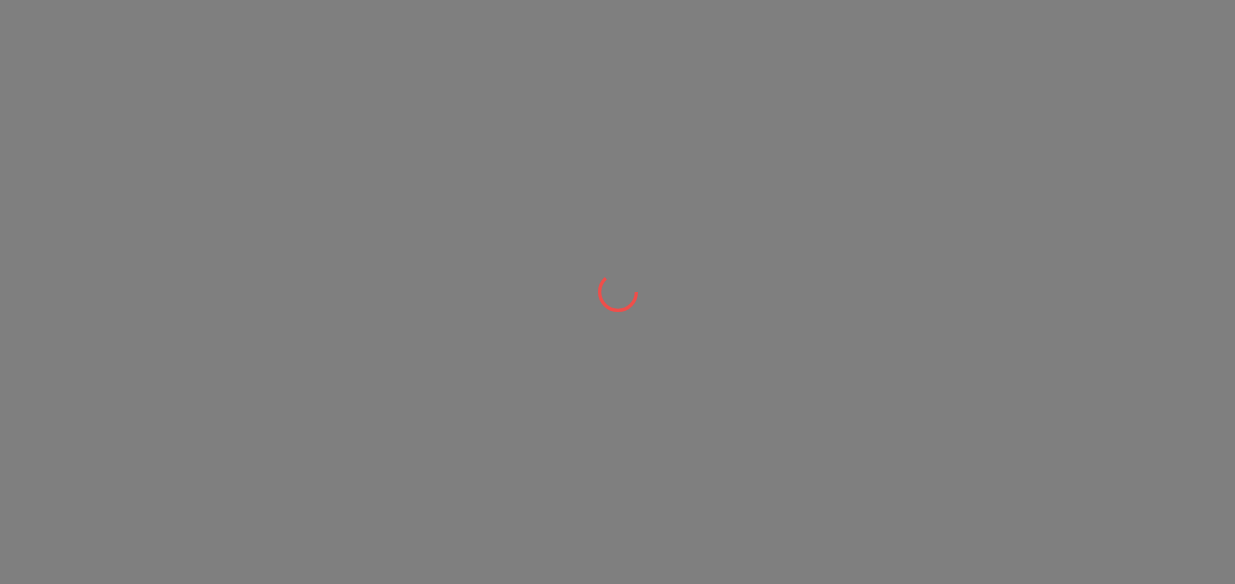 scroll, scrollTop: 0, scrollLeft: 0, axis: both 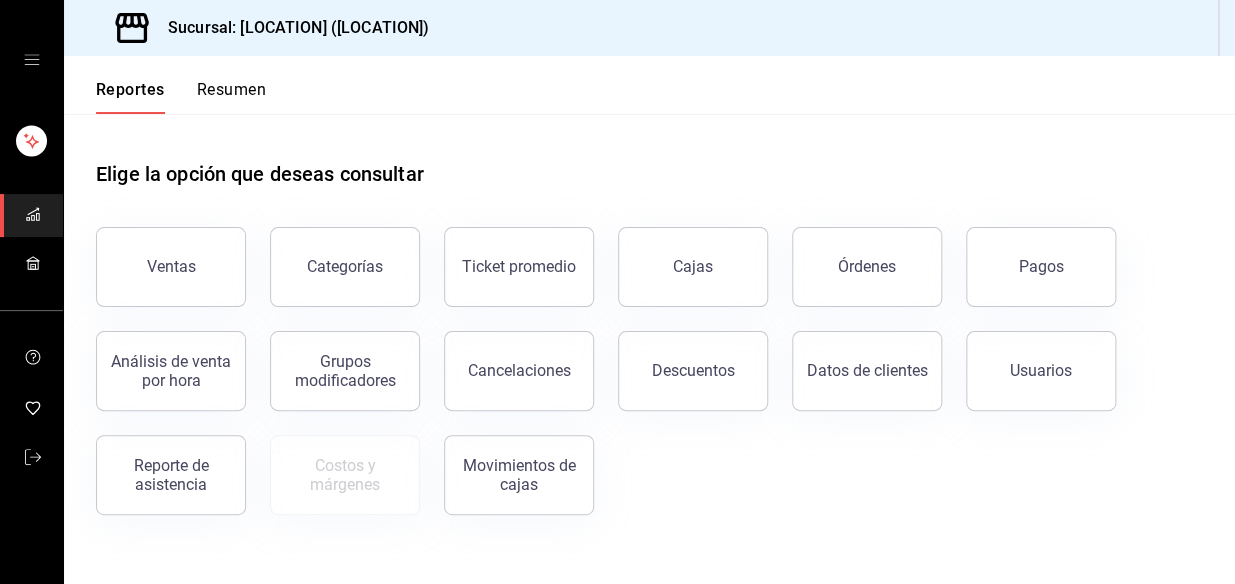 drag, startPoint x: 1023, startPoint y: 254, endPoint x: 1015, endPoint y: 238, distance: 17.888544 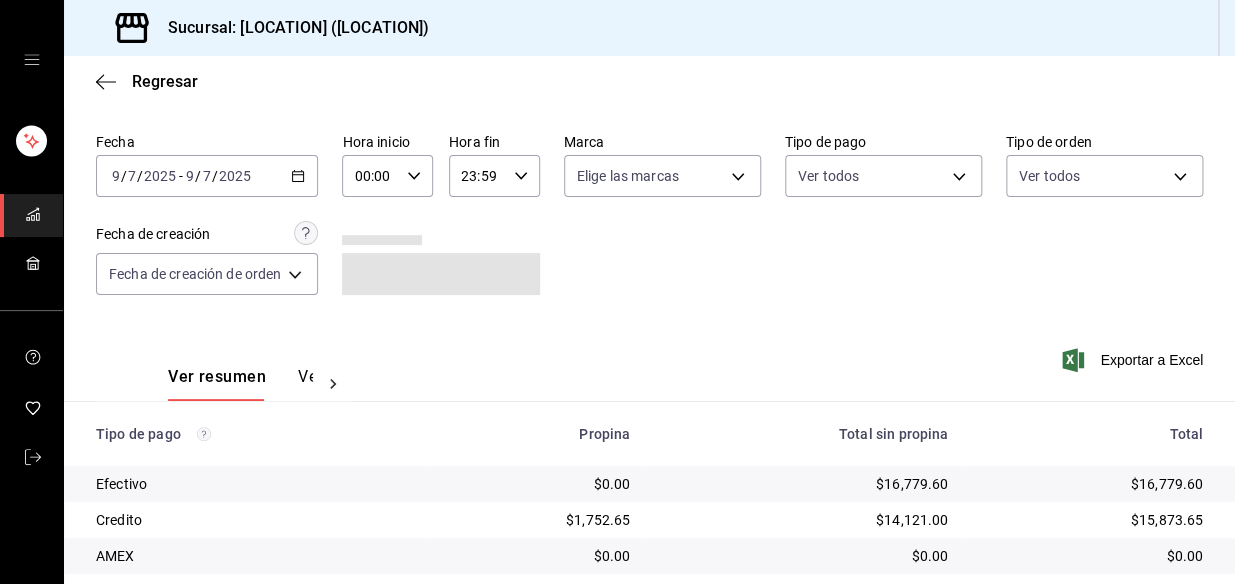scroll, scrollTop: 90, scrollLeft: 0, axis: vertical 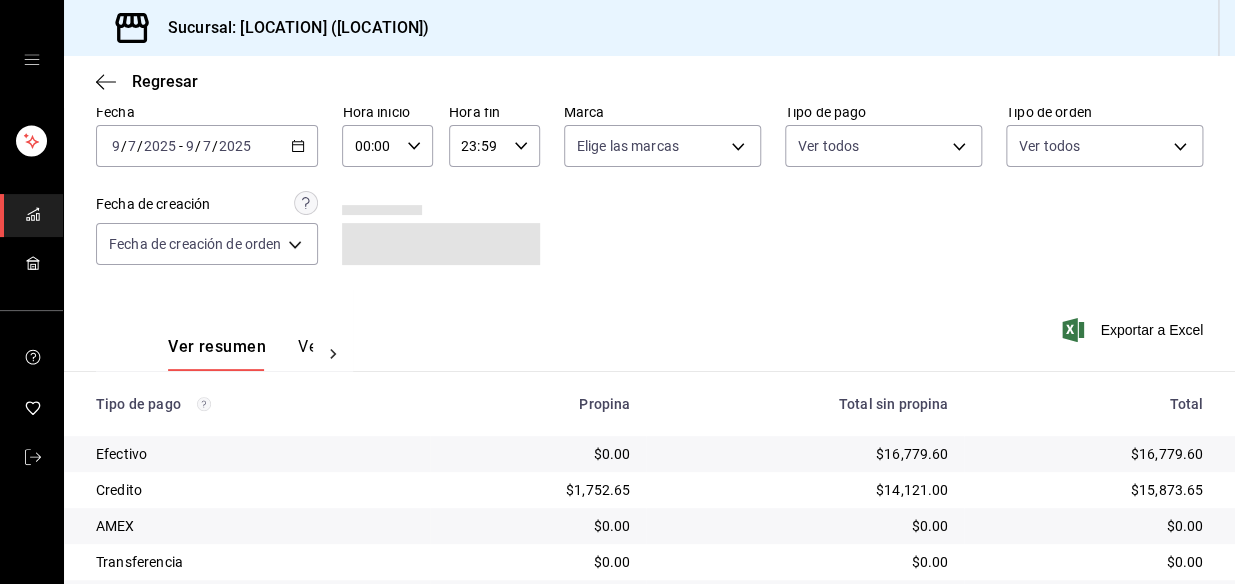 click on "2025-07-09 9 / 7 / 2025 - 2025-07-09 9 / 7 / 2025" at bounding box center [207, 146] 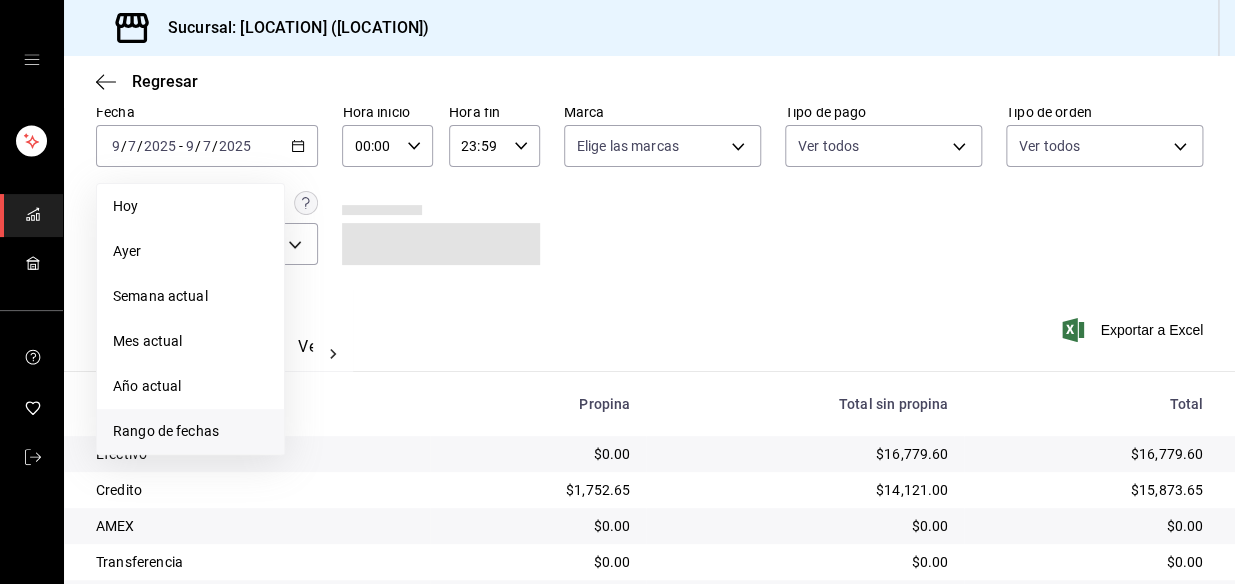 click on "Rango de fechas" at bounding box center [190, 206] 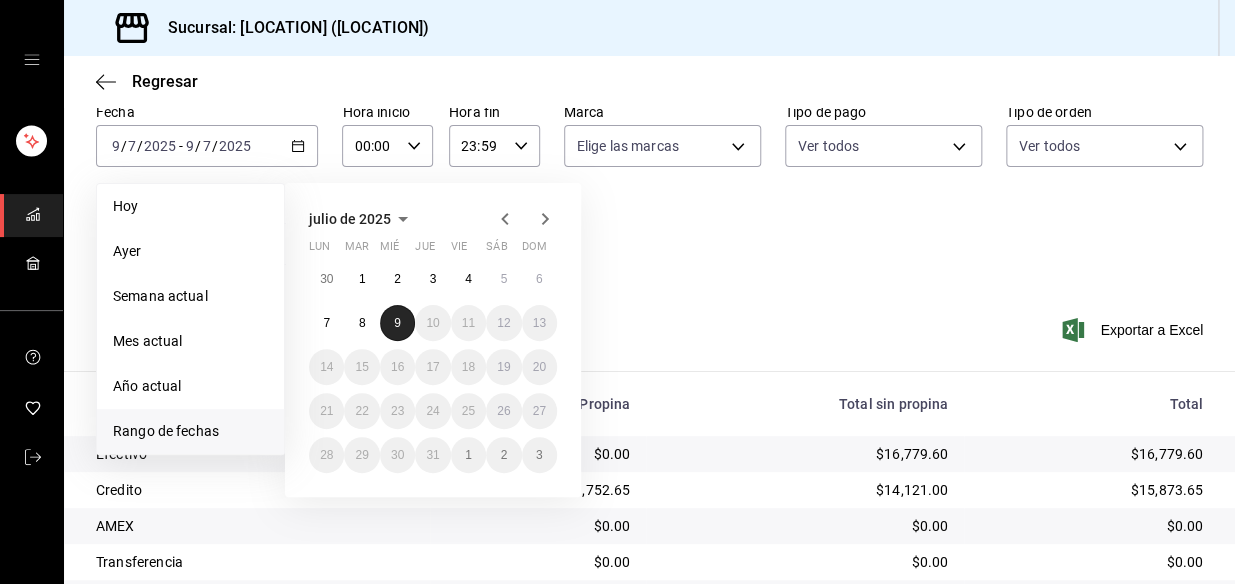 click on "9" at bounding box center [397, 323] 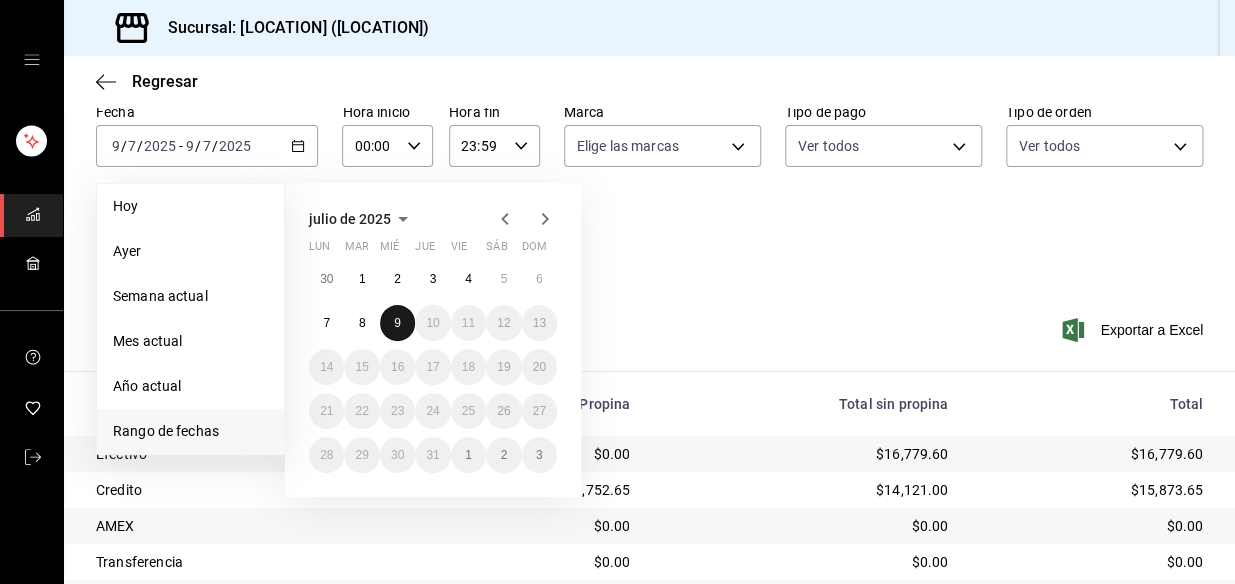 click on "9" at bounding box center [397, 323] 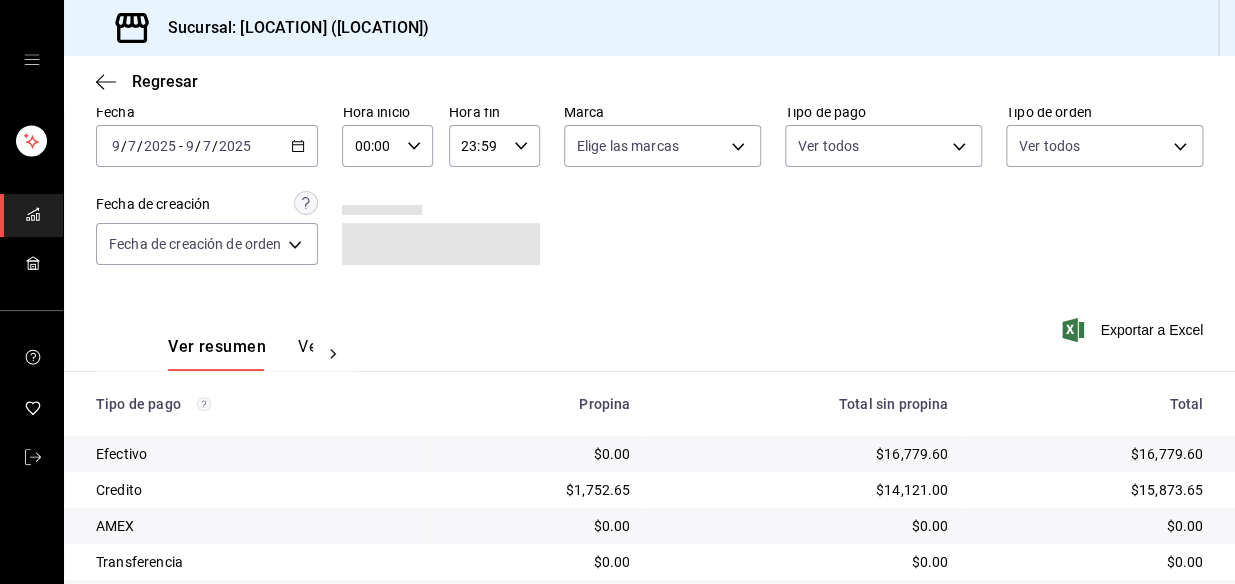 click on "00:00 Hora inicio" at bounding box center [387, 146] 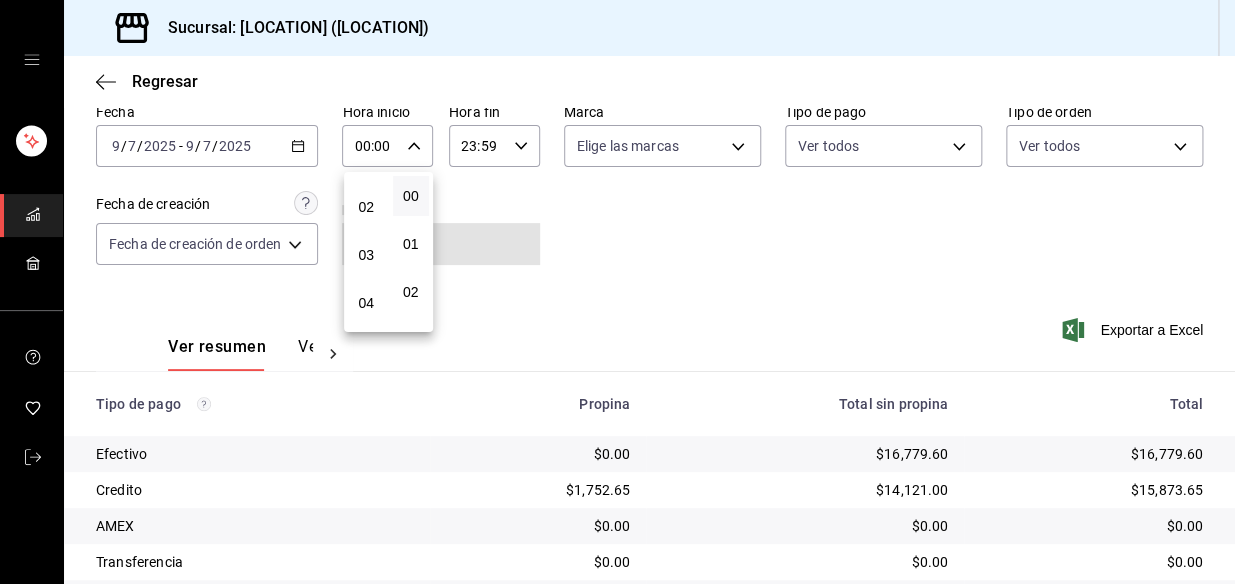 scroll, scrollTop: 181, scrollLeft: 0, axis: vertical 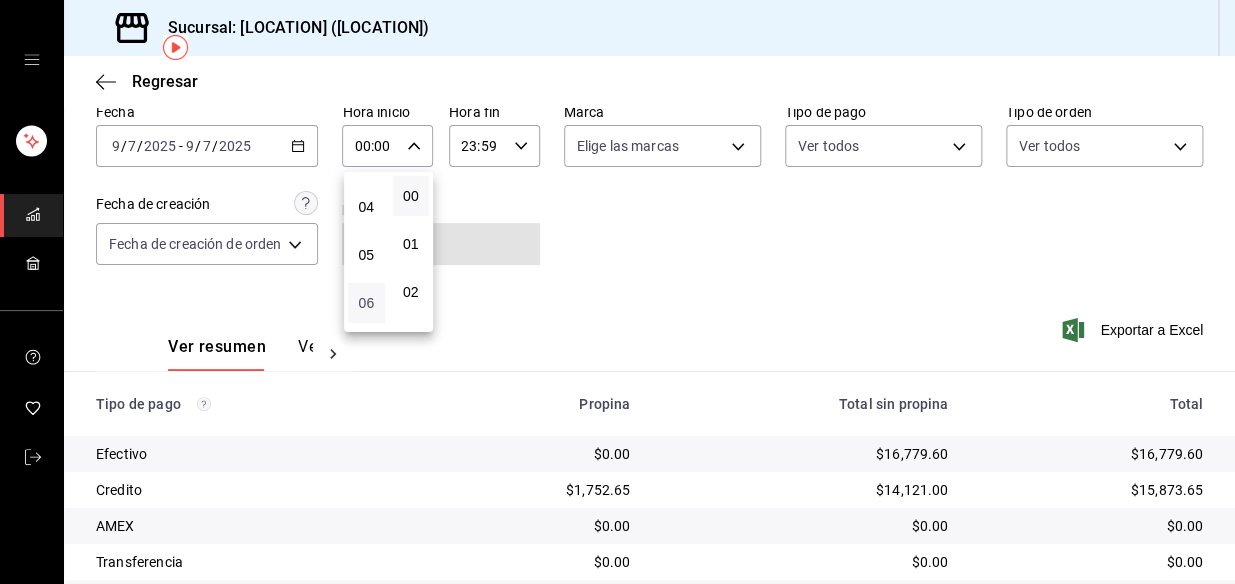 click on "06" at bounding box center [366, 303] 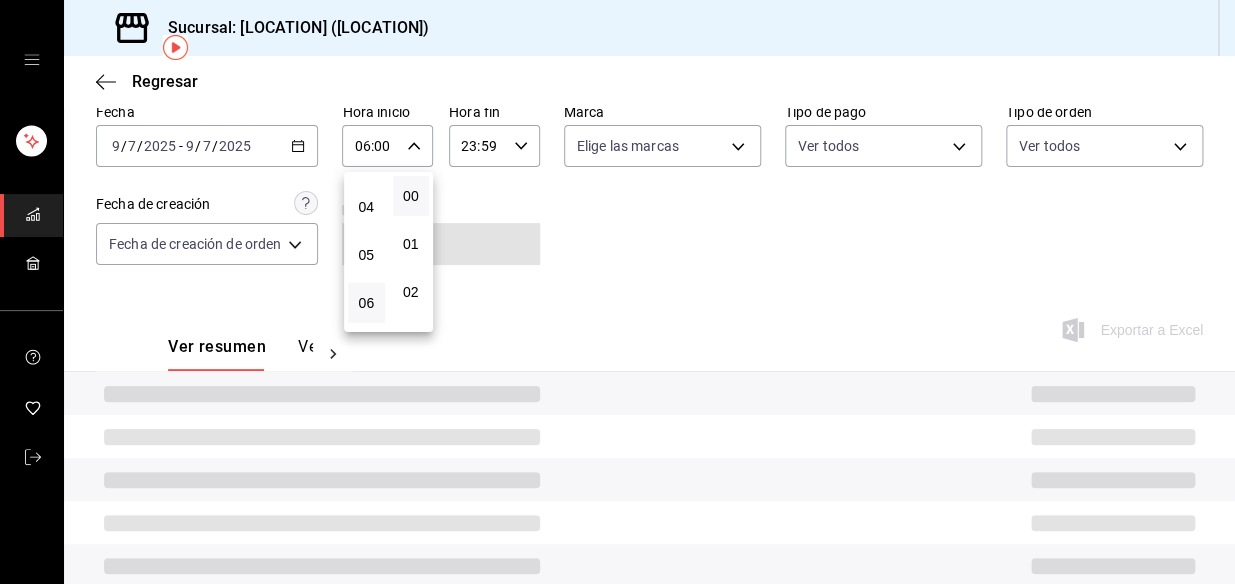 click at bounding box center [617, 292] 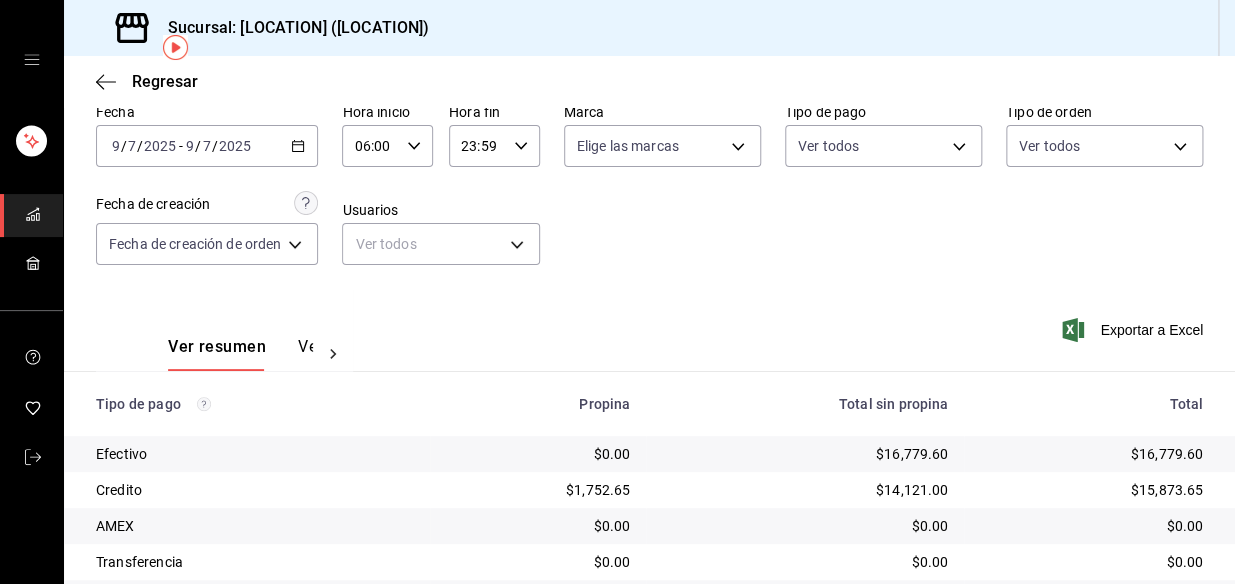 click on "Sucursal: Mochomos (Metepec) Regresar Pagos Fecha 2025-07-09 9 / 7 / 2025 - 2025-07-09 9 / 7 / 2025 Hora inicio 06:00 Hora inicio Hora fin 23:59 Hora fin Marca Elige las marcas Tipo de pago Ver todos Tipo de orden Ver todos Fecha de creación   Fecha de creación de orden ORDER Usuarios Ver todos null Ver resumen Ver pagos Exportar a Excel Tipo de pago   Propina Total sin propina Total Efectivo $0.00 $16,779.60 $16,779.60 Credito $1,752.65 $14,121.00 $15,873.65 AMEX $0.00 $0.00 $0.00 Transferencia $0.00 $0.00 $0.00 CxC Empleados $0.00 $0.00 $0.00 CxC Clientes $0.00 $0.00 $0.00 Debito $1,898.00 $12,763.00 $14,661.00 USD $0.00 $0.00 $0.00 Rappi $0.00 $0.00 $0.00 Total $3,650.65 $43,663.60 $47,314.25 GANA 1 MES GRATIS EN TU SUSCRIPCIÓN AQUÍ ¿Recuerdas cómo empezó tu restaurante?
Hoy puedes ayudar a un colega a tener el mismo cambio que tú viviste.
Recomienda Parrot directamente desde tu Portal Administrador.
Es fácil y rápido.
🎁 Por cada restaurante que se una, ganas 1 mes gratis. Ir a video 00 01" at bounding box center [617, 292] 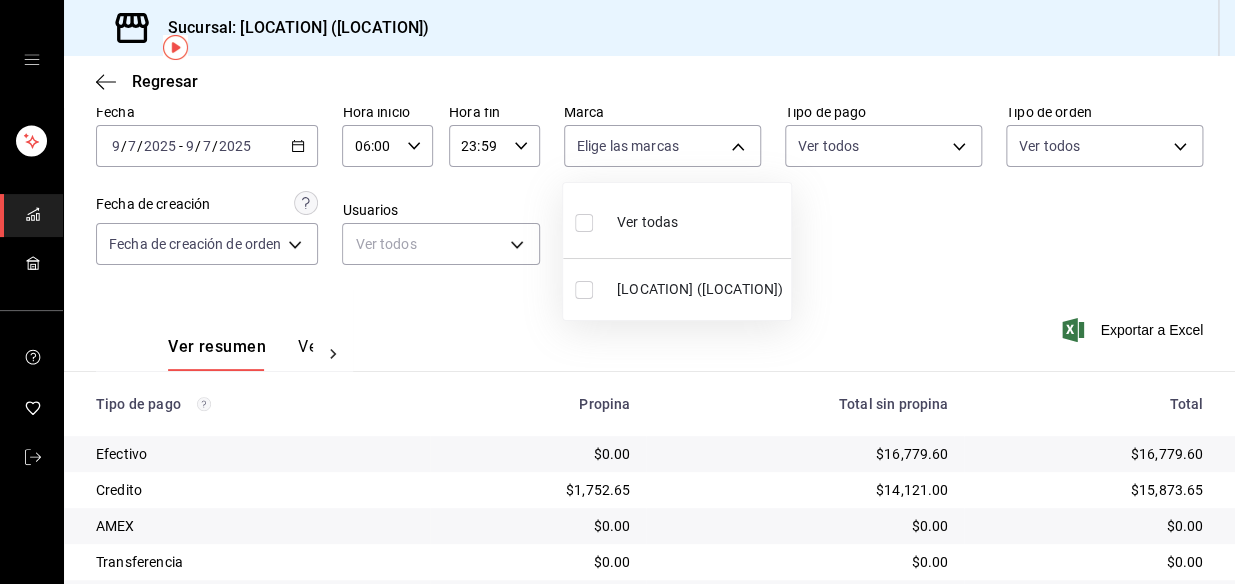 click on "Ver todas" at bounding box center (626, 220) 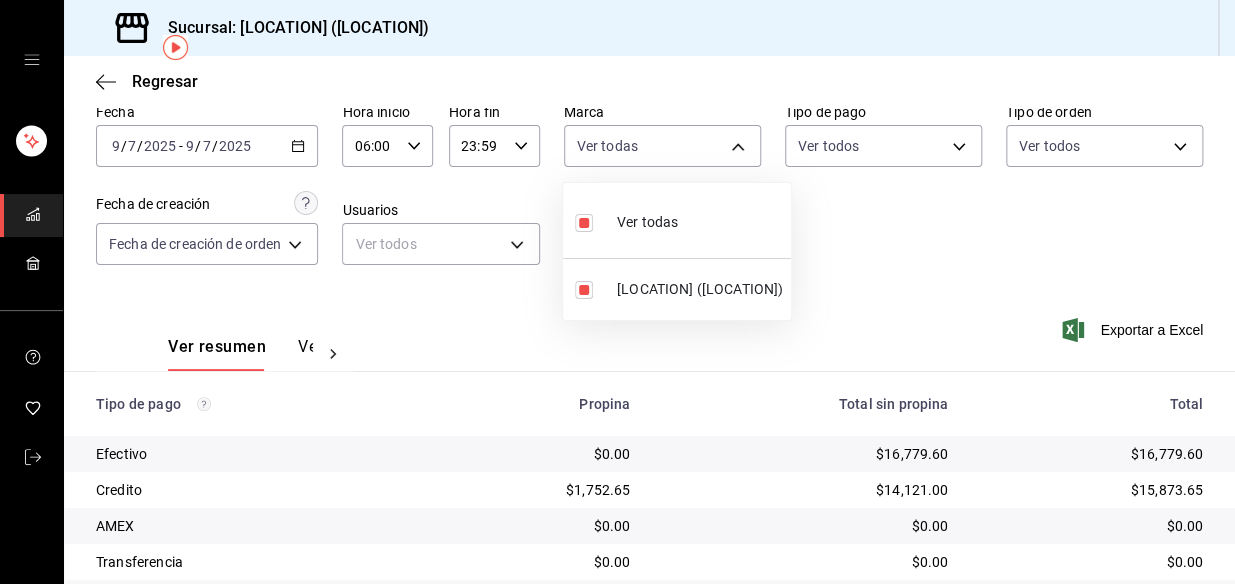 click at bounding box center [617, 292] 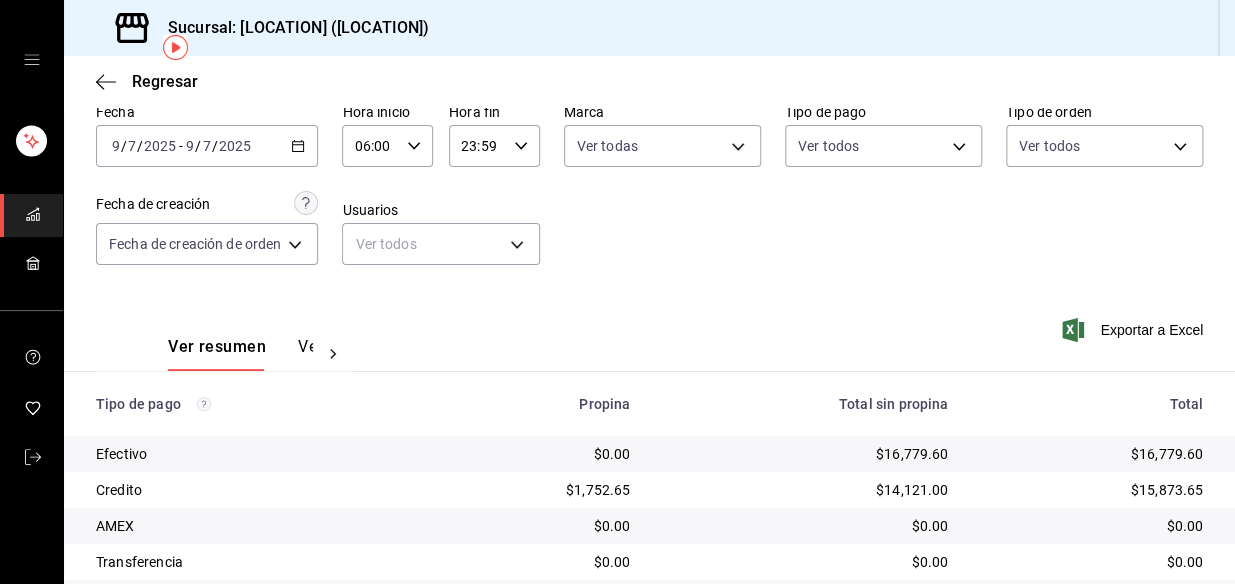 click on "Sucursal: Mochomos (Metepec) Regresar Pagos Fecha 2025-07-09 9 / 7 / 2025 - 2025-07-09 9 / 7 / 2025 Hora inicio 06:00 Hora inicio Hora fin 23:59 Hora fin Marca Ver todas 2365f74e-aa6b-4392-bdf2-72765591bddf Tipo de pago Ver todos Tipo de orden Ver todos Fecha de creación   Fecha de creación de orden ORDER Usuarios Ver todos null Ver resumen Ver pagos Exportar a Excel Tipo de pago   Propina Total sin propina Total Efectivo $0.00 $16,779.60 $16,779.60 Credito $1,752.65 $14,121.00 $15,873.65 AMEX $0.00 $0.00 $0.00 Transferencia $0.00 $0.00 $0.00 CxC Empleados $0.00 $0.00 $0.00 CxC Clientes $0.00 $0.00 $0.00 Debito $1,898.00 $12,763.00 $14,661.00 USD $0.00 $0.00 $0.00 Rappi $0.00 $0.00 $0.00 Total $3,650.65 $43,663.60 $47,314.25 GANA 1 MES GRATIS EN TU SUSCRIPCIÓN AQUÍ Ver video tutorial Ir a video Visitar centro de ayuda (81) 2046 6363 soporte@parrotsoftware.io Visitar centro de ayuda (81) 2046 6363 soporte@parrotsoftware.io" at bounding box center [617, 292] 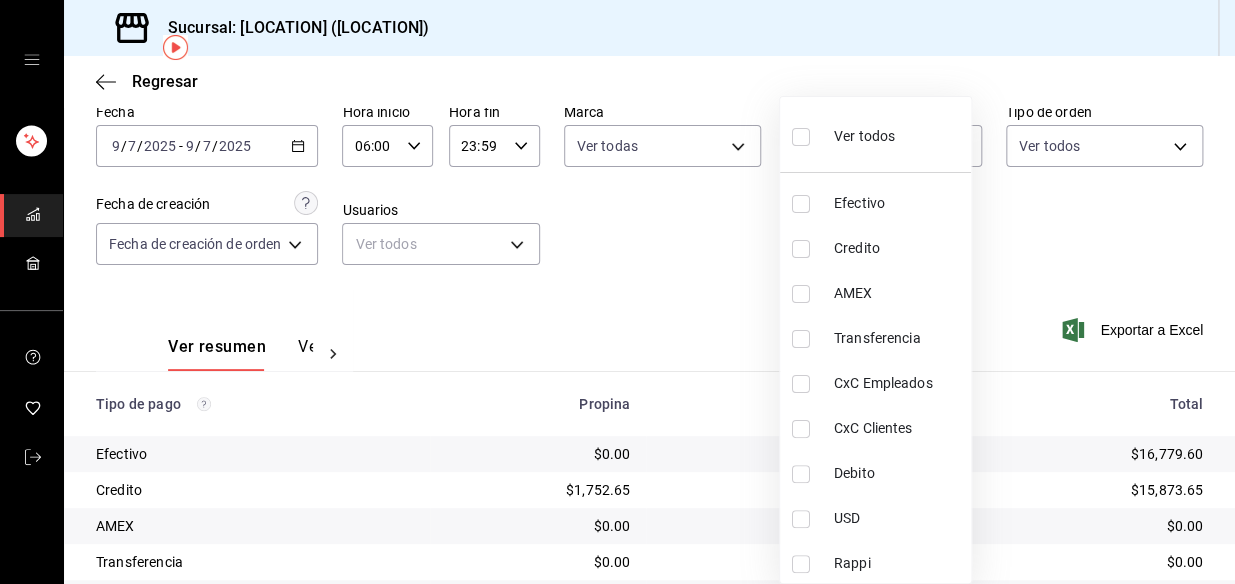 click on "Ver todos" at bounding box center [843, 134] 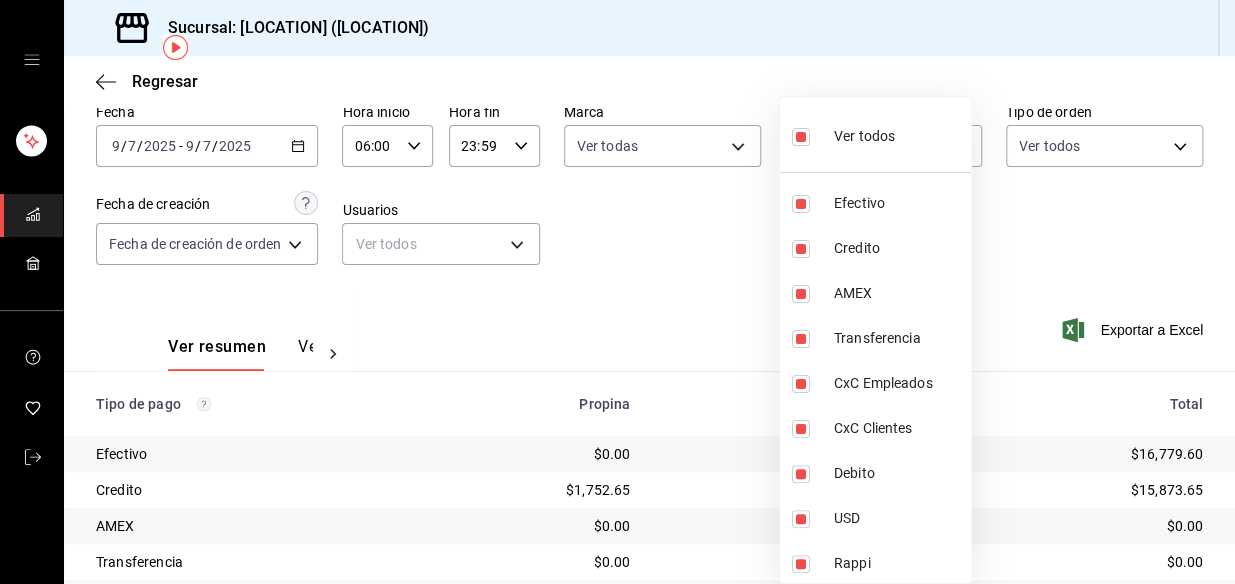 click at bounding box center (617, 292) 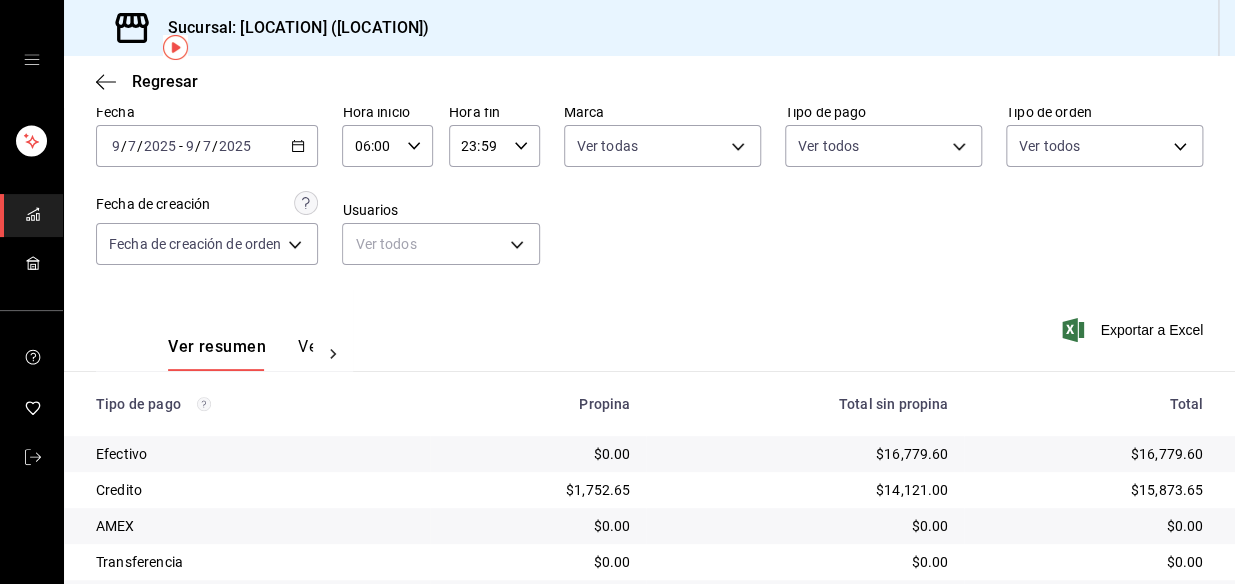 click on "Sucursal: Mochomos (Metepec) Regresar Pagos Fecha 2025-07-09 9 / 7 / 2025 - 2025-07-09 9 / 7 / 2025 Hora inicio 06:00 Hora inicio Hora fin 23:59 Hora fin Marca Ver todas 2365f74e-aa6b-4392-bdf2-72765591bddf Tipo de pago Ver todos 188bd14d-3513-42cc-9f46-285d81389660,34ef211f-a798-45d1-ab41-0af7a85efbb2,c7bcb484-f721-4d92-843f-4181fa2307f3,336f0d2e-01c1-48ea-af99-c0d776d57ba5,c8c6e454-5b1c-4fdd-bc1a-b623b2abd36c,3a2d0379-2f97-43be-971c-3ecb74c73d06,3d68cc00-5fe0-4adb-a93e-2e3170703c22,2b36db65-0482-4684-9e0e-1bb5aa42395a,8b684a74-8dd9-41d3-a186-0ea77105d6df Tipo de orden Ver todos Fecha de creación   Fecha de creación de orden ORDER Usuarios Ver todos null Ver resumen Ver pagos Exportar a Excel Tipo de pago   Propina Total sin propina Total Efectivo $0.00 $16,779.60 $16,779.60 Credito $1,752.65 $14,121.00 $15,873.65 AMEX $0.00 $0.00 $0.00 Transferencia $0.00 $0.00 $0.00 CxC Empleados $0.00 $0.00 $0.00 CxC Clientes $0.00 $0.00 $0.00 Debito $1,898.00 $12,763.00 $14,661.00 USD $0.00 $0.00 $0.00 Rappi $0.00" at bounding box center (617, 292) 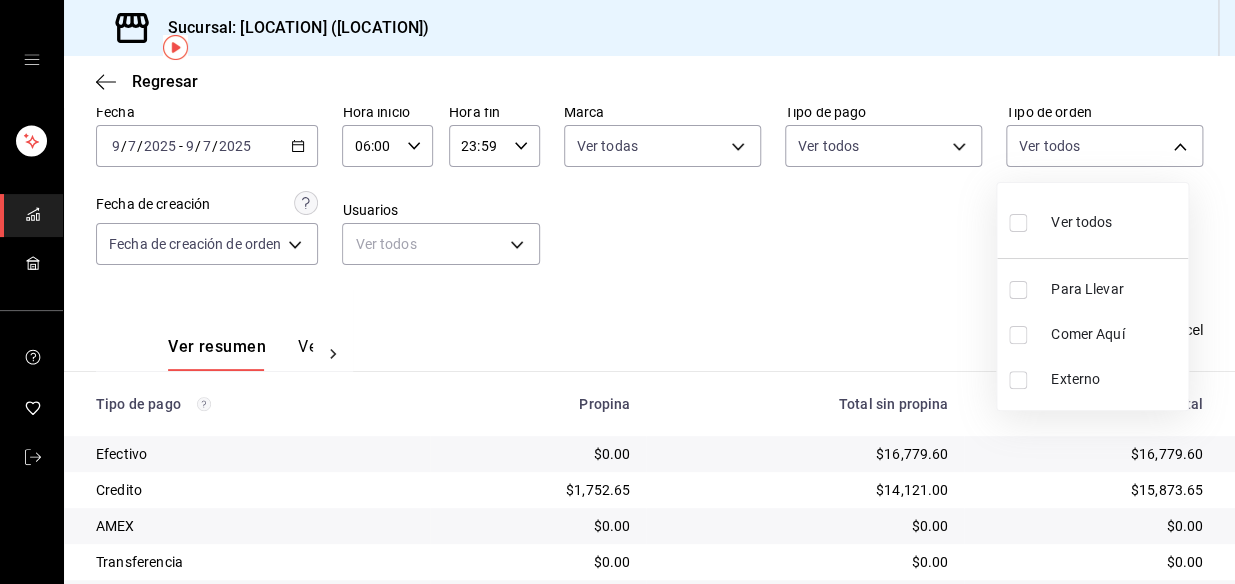 click on "Ver todos" at bounding box center (1081, 222) 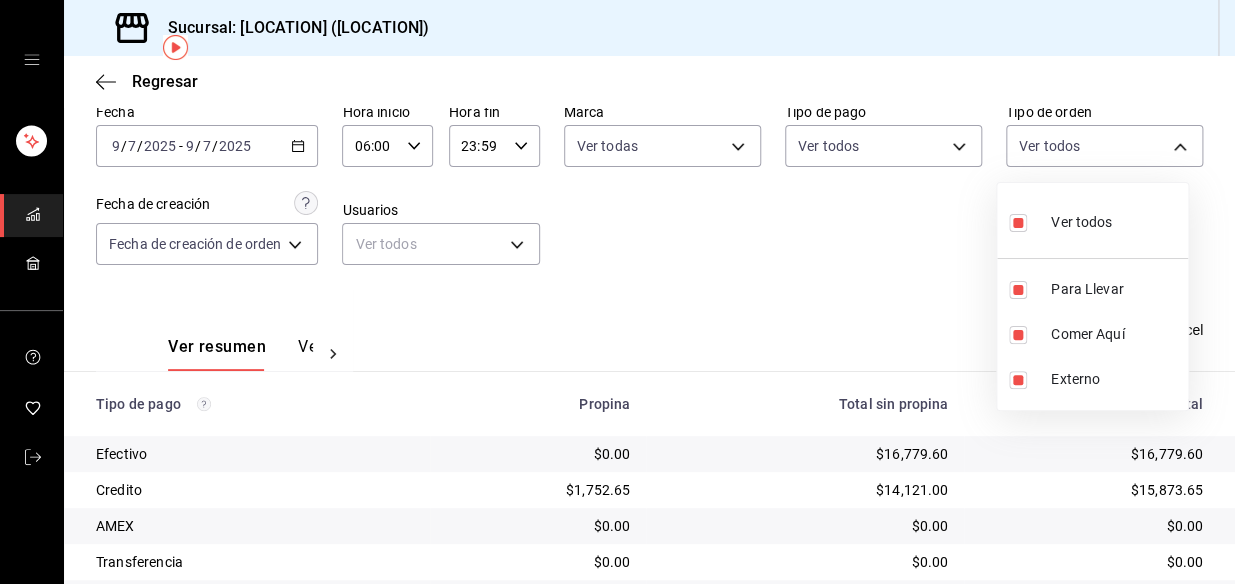 click at bounding box center (617, 292) 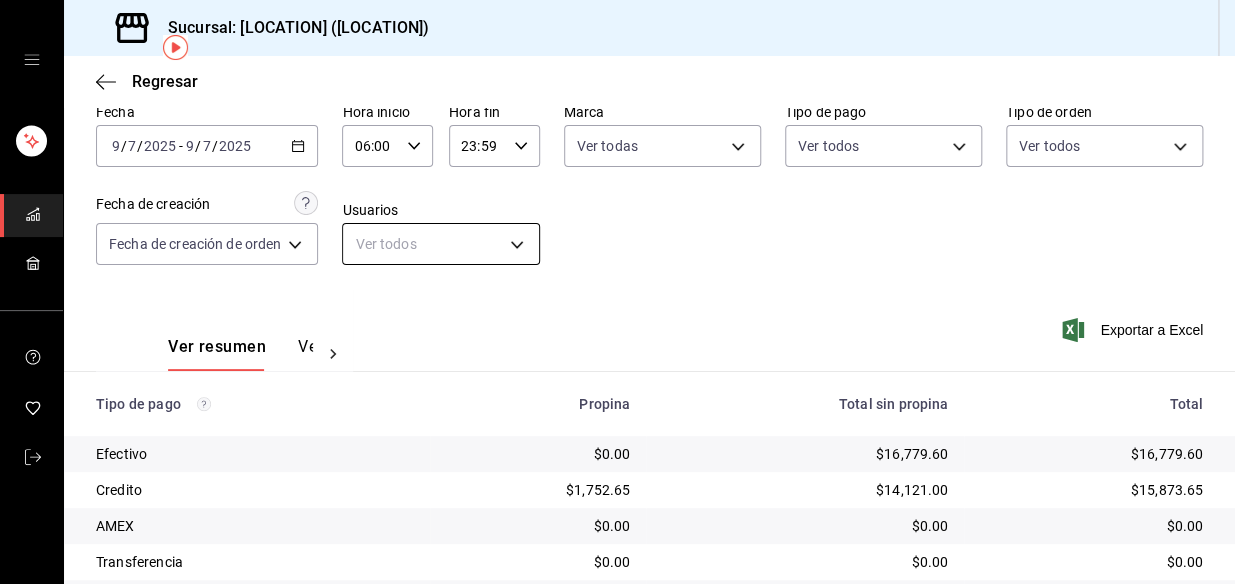 click on "Sucursal: Mochomos (Metepec) Regresar Pagos Fecha 2025-07-09 9 / 7 / 2025 - 2025-07-09 9 / 7 / 2025 Hora inicio 06:00 Hora inicio Hora fin 23:59 Hora fin Marca Ver todas 2365f74e-aa6b-4392-bdf2-72765591bddf Tipo de pago Ver todos 188bd14d-3513-42cc-9f46-285d81389660,34ef211f-a798-45d1-ab41-0af7a85efbb2,c7bcb484-f721-4d92-843f-4181fa2307f3,336f0d2e-01c1-48ea-af99-c0d776d57ba5,c8c6e454-5b1c-4fdd-bc1a-b623b2abd36c,3a2d0379-2f97-43be-971c-3ecb74c73d06,3d68cc00-5fe0-4adb-a93e-2e3170703c22,2b36db65-0482-4684-9e0e-1bb5aa42395a,8b684a74-8dd9-41d3-a186-0ea77105d6df Tipo de orden Ver todos 3a236ed8-2e24-47ca-8e59-ead494492482,da8509e8-5fca-4f62-958e-973104937870,EXTERNAL Fecha de creación   Fecha de creación de orden ORDER Usuarios Ver todos null Ver resumen Ver pagos Exportar a Excel Tipo de pago   Propina Total sin propina Total Efectivo $0.00 $16,779.60 $16,779.60 Credito $1,752.65 $14,121.00 $15,873.65 AMEX $0.00 $0.00 $0.00 Transferencia $0.00 $0.00 $0.00 CxC Empleados $0.00 $0.00 $0.00 CxC Clientes $0.00 $0.00" at bounding box center (617, 292) 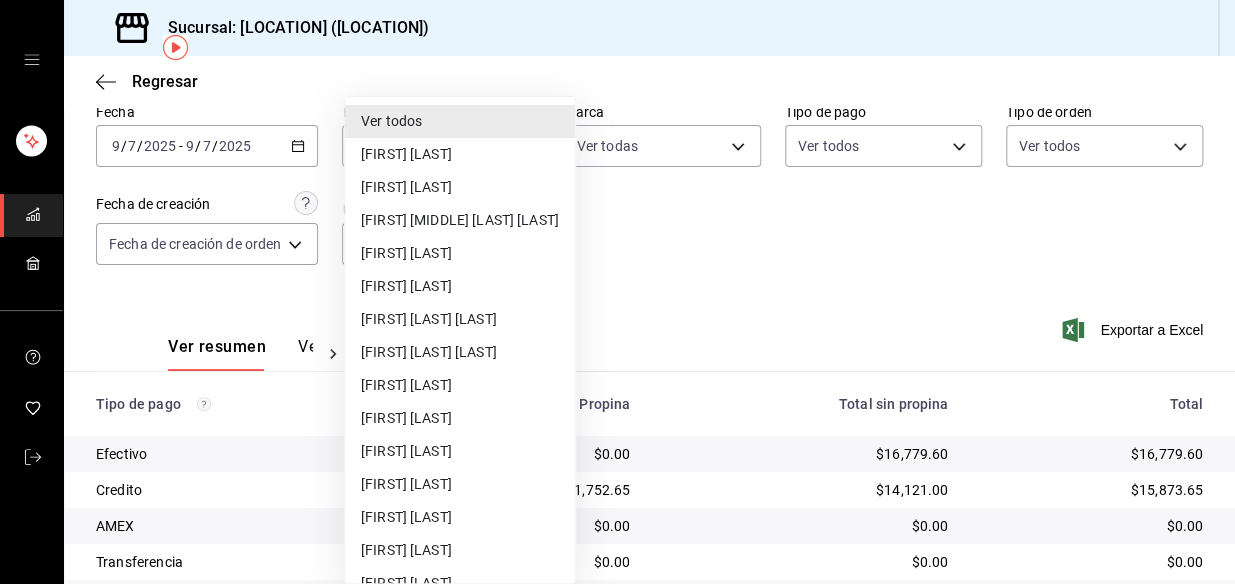 click on "Ver todos" at bounding box center (460, 121) 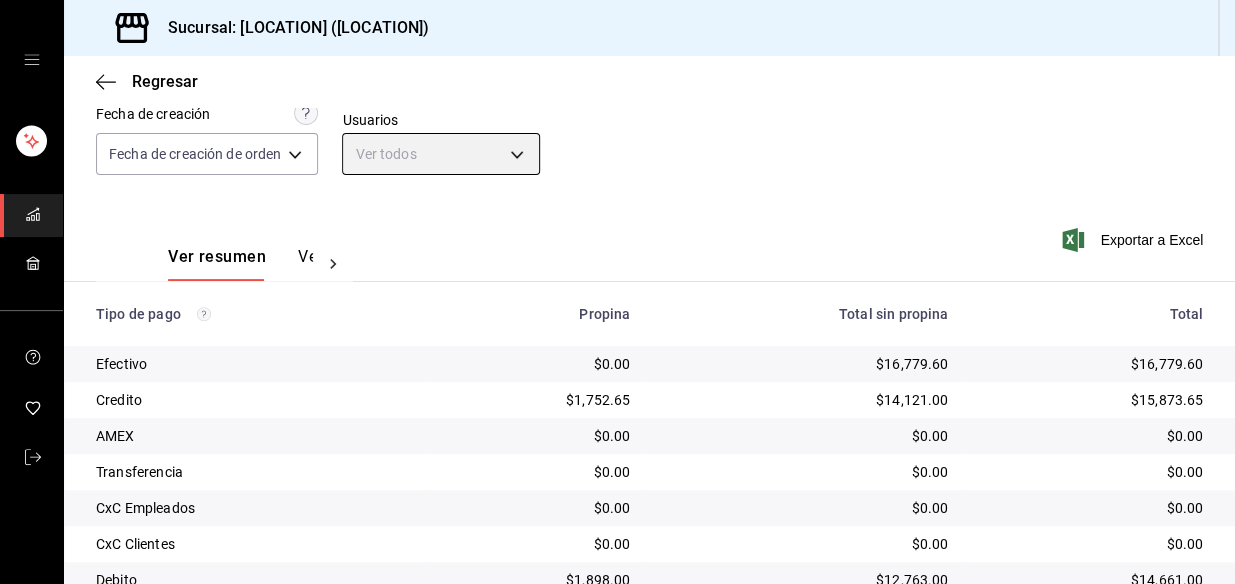 scroll, scrollTop: 335, scrollLeft: 0, axis: vertical 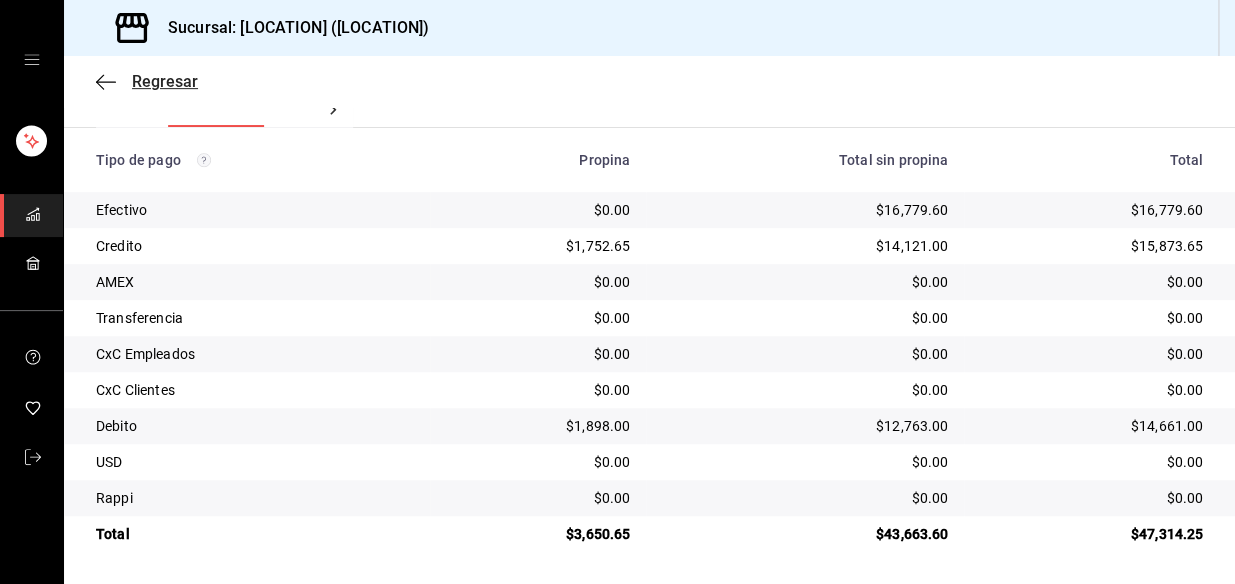drag, startPoint x: 119, startPoint y: 97, endPoint x: 109, endPoint y: 80, distance: 19.723083 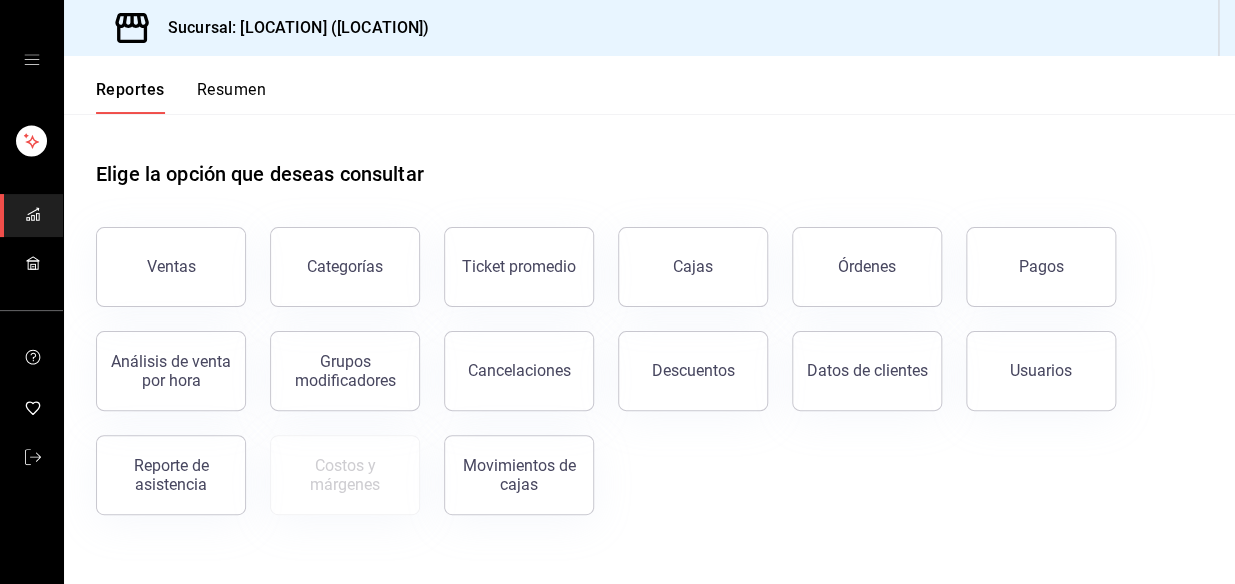 click on "Resumen" at bounding box center [231, 97] 